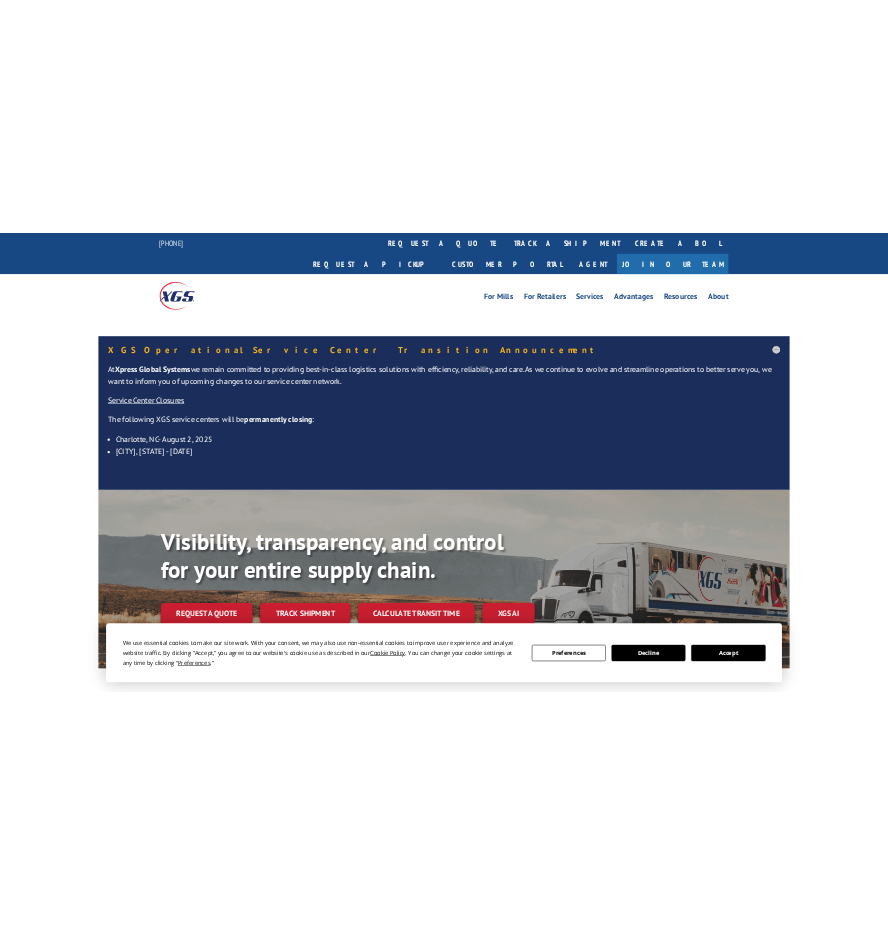 scroll, scrollTop: 0, scrollLeft: 0, axis: both 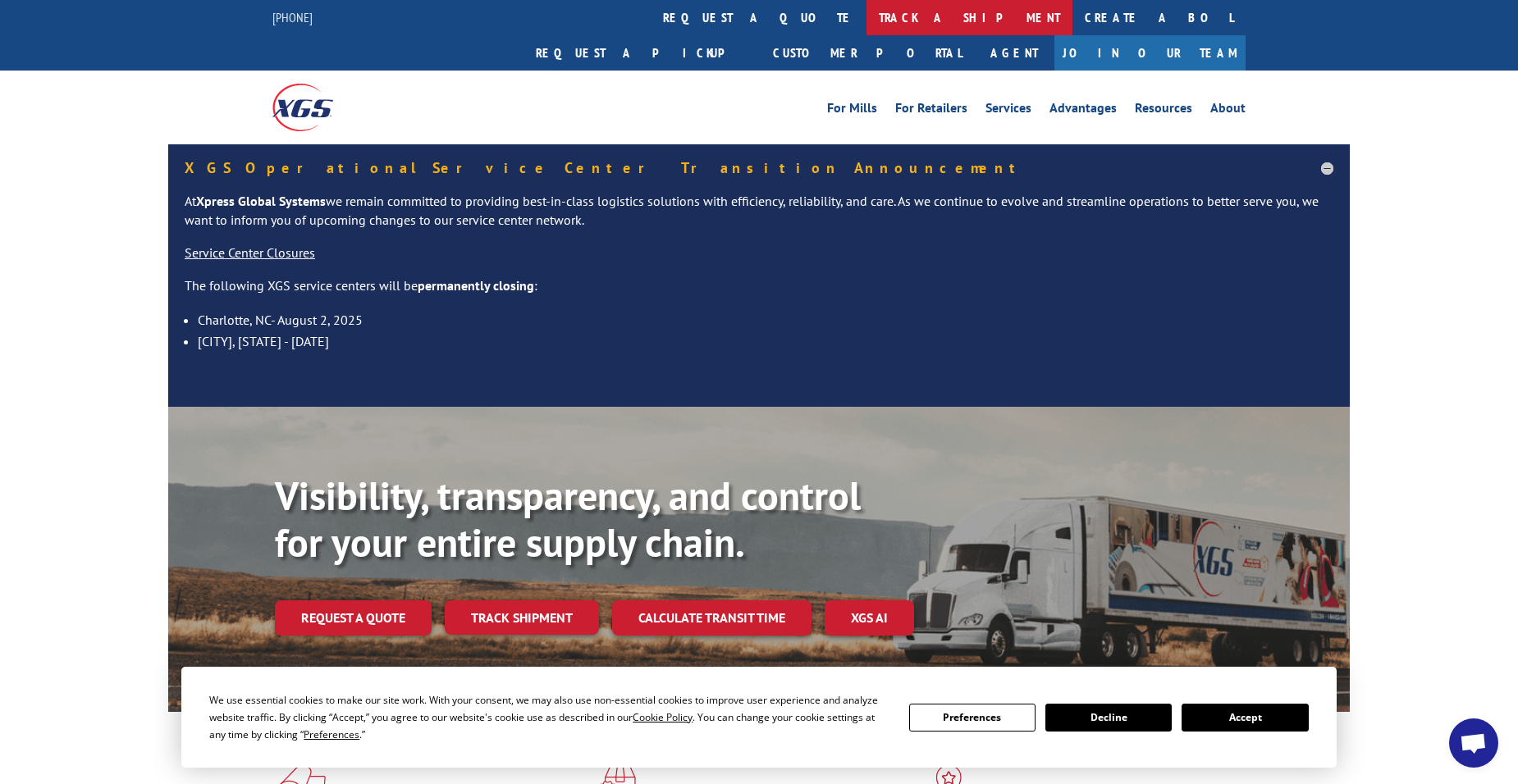 click on "track a shipment" at bounding box center [969, 17] 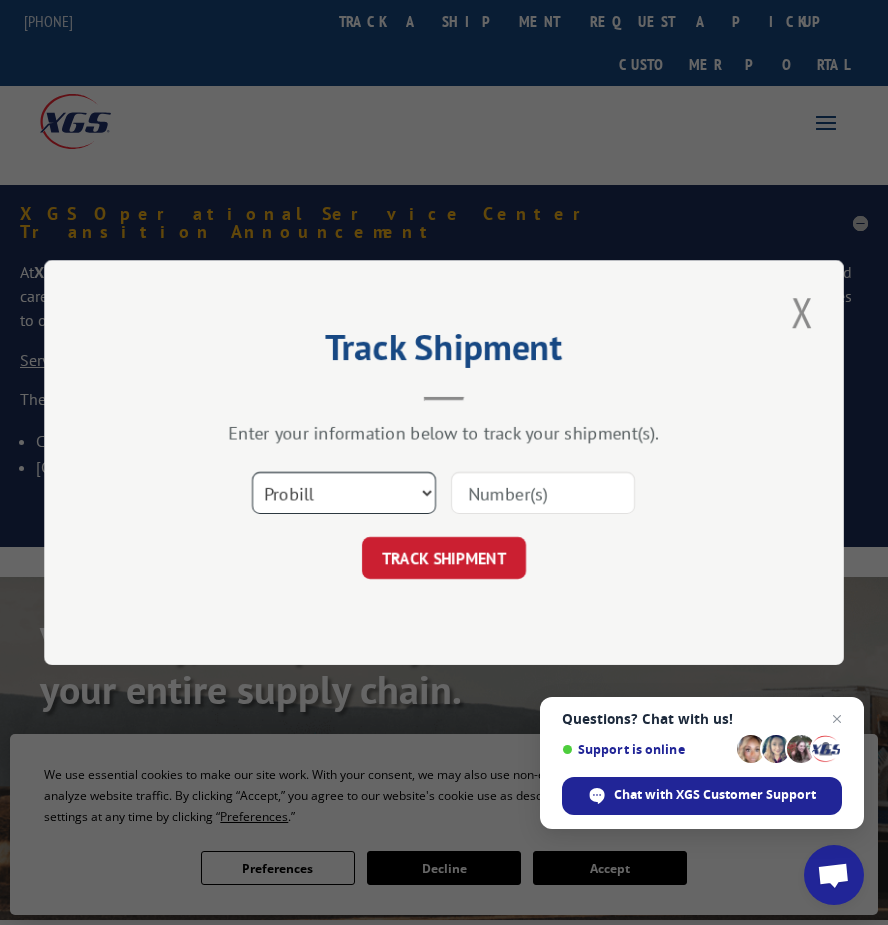 click on "Select category... Probill BOL PO" at bounding box center (344, 493) 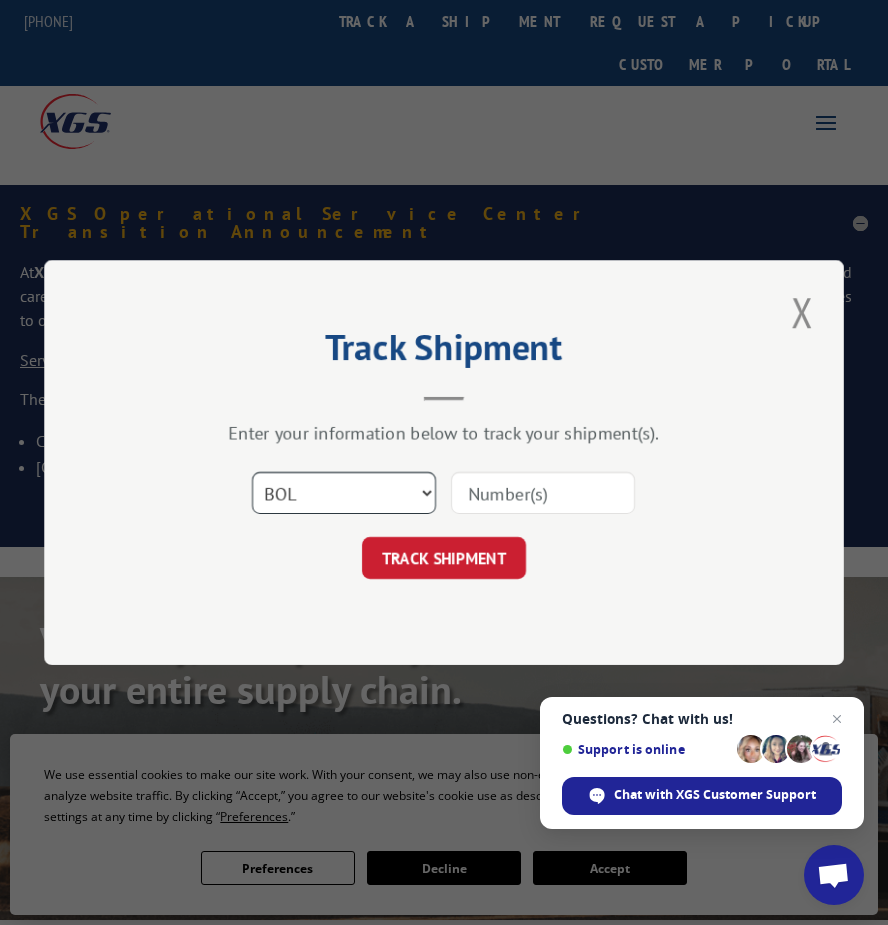 click on "Select category... Probill BOL PO" at bounding box center (344, 493) 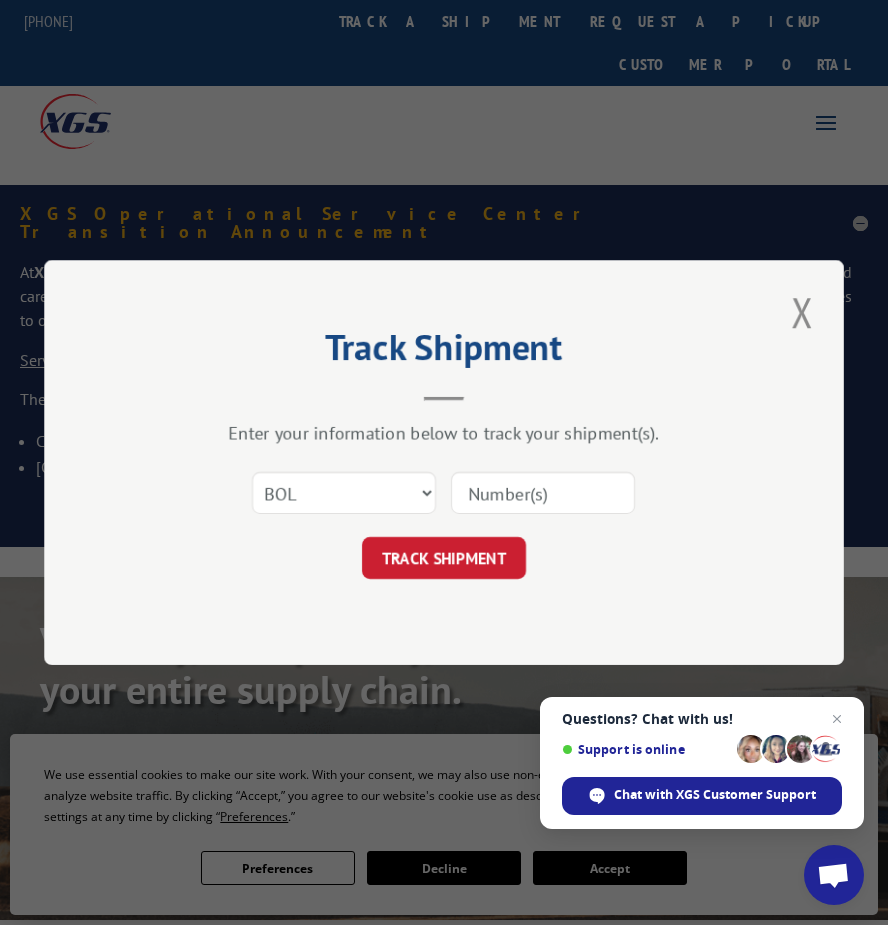 paste on "4654472" 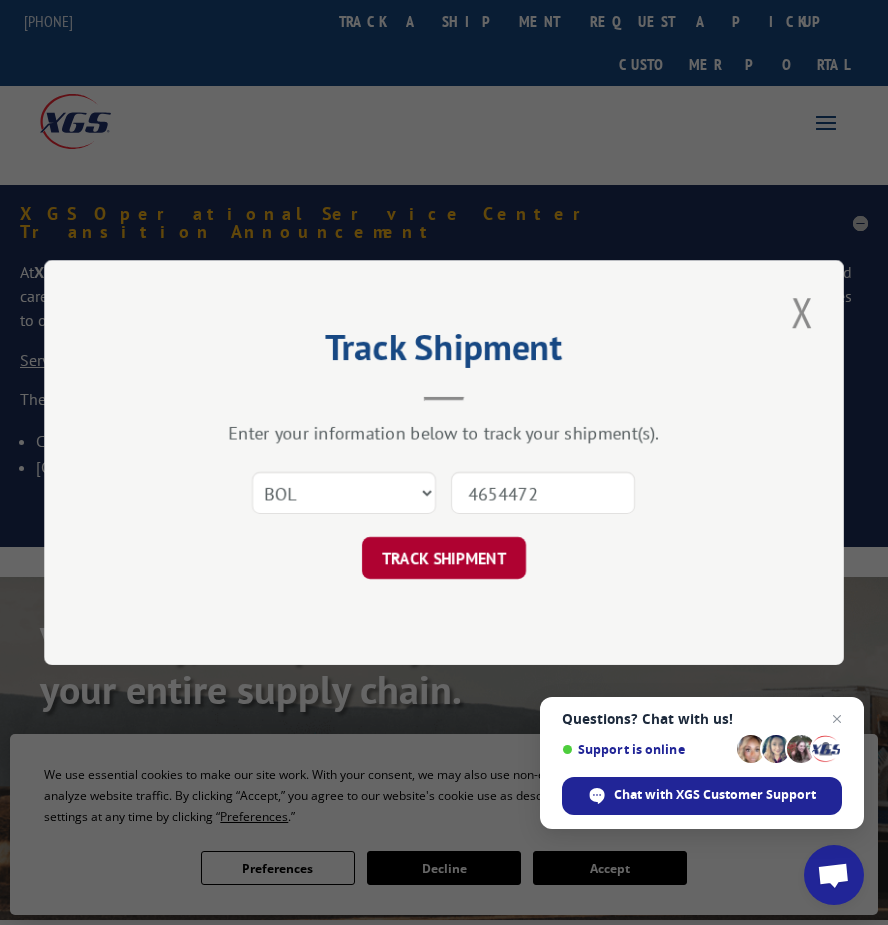 type on "4654472" 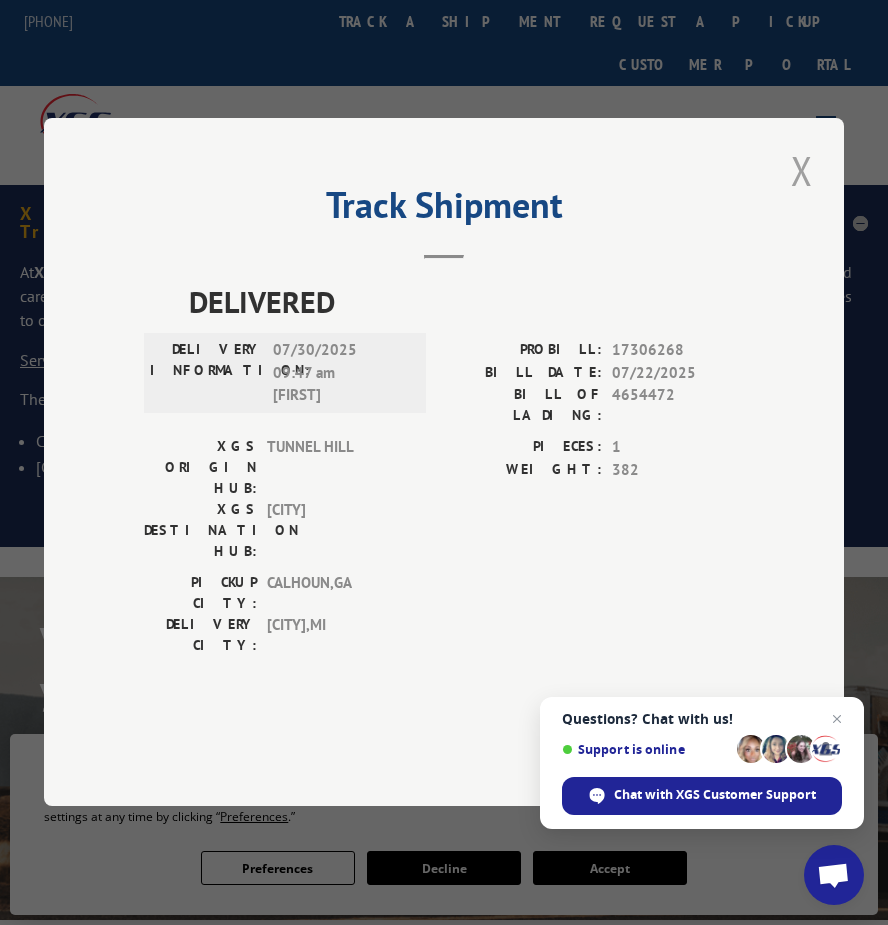 click at bounding box center [802, 170] 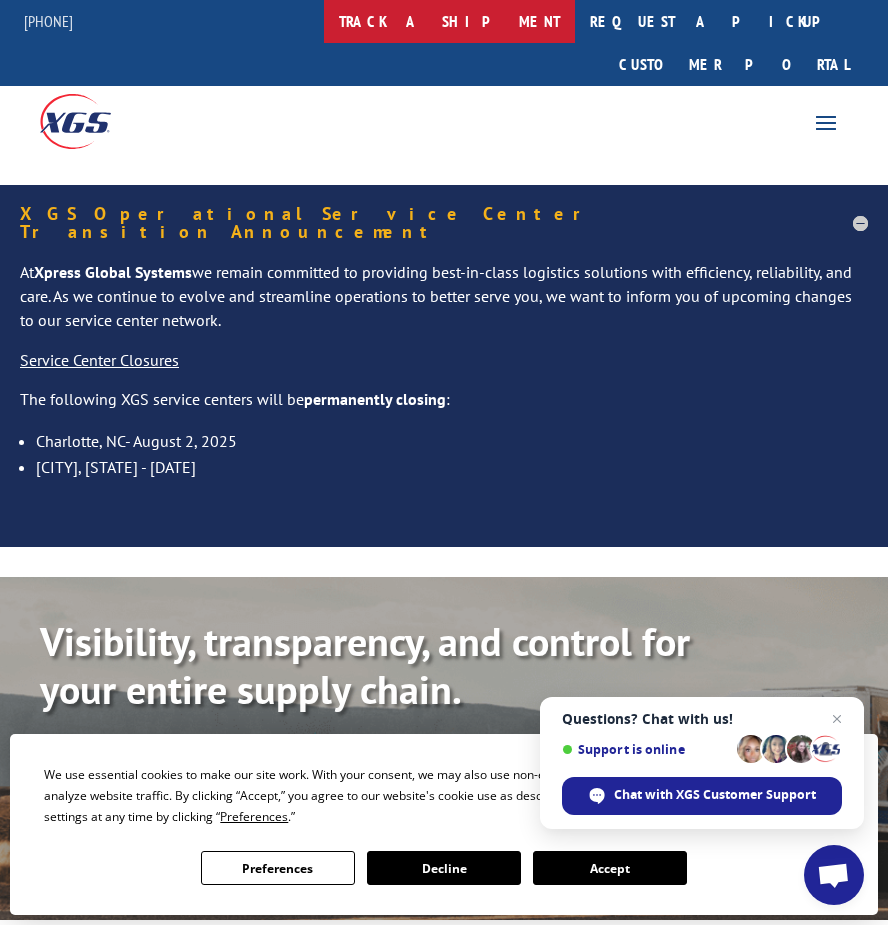 click on "track a shipment" at bounding box center [449, 21] 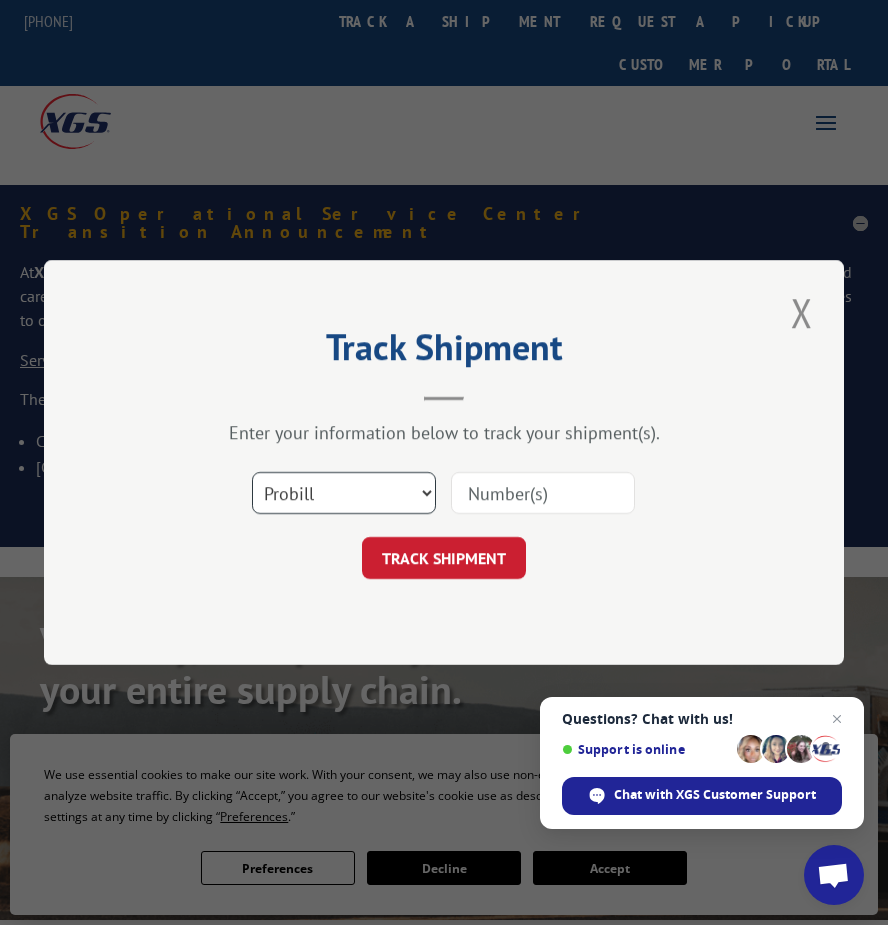 click on "Select category... Probill BOL PO" at bounding box center [344, 493] 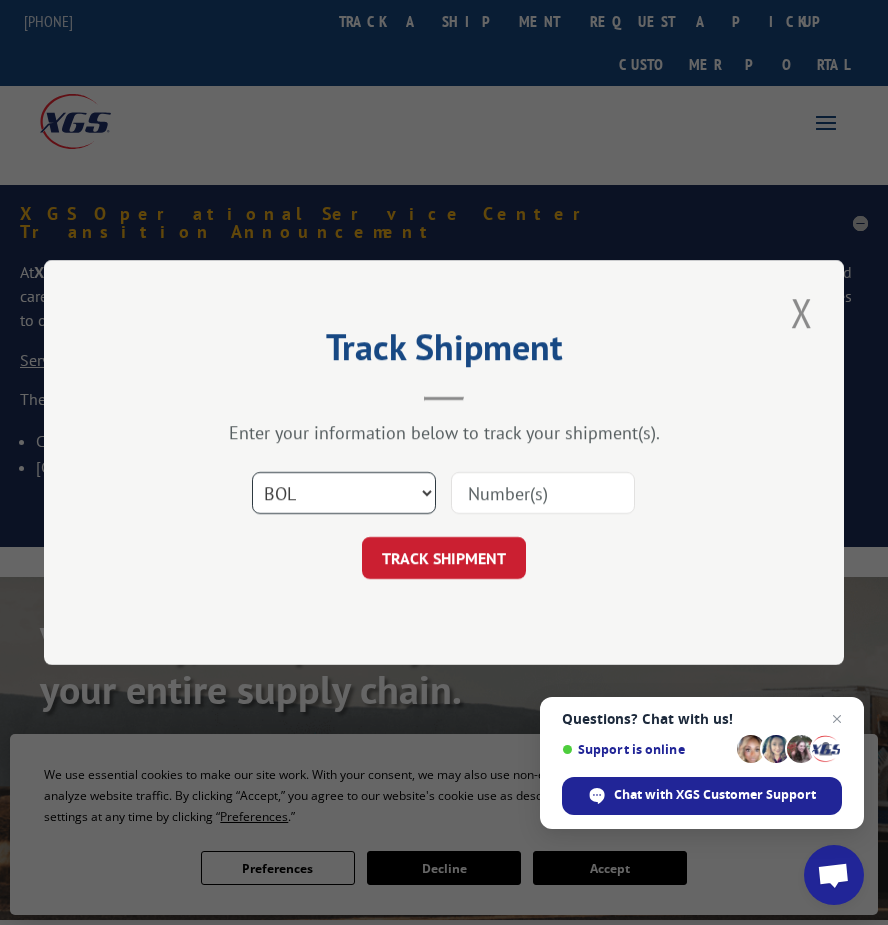 click on "Select category... Probill BOL PO" at bounding box center (344, 493) 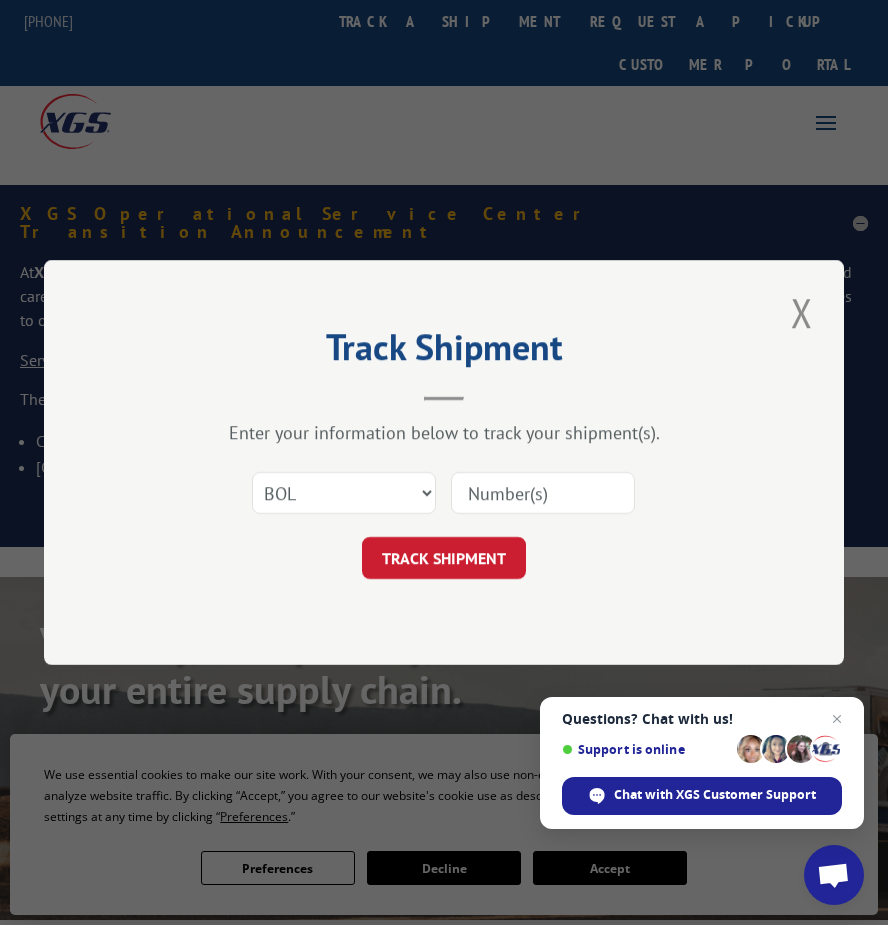 paste on "5904302" 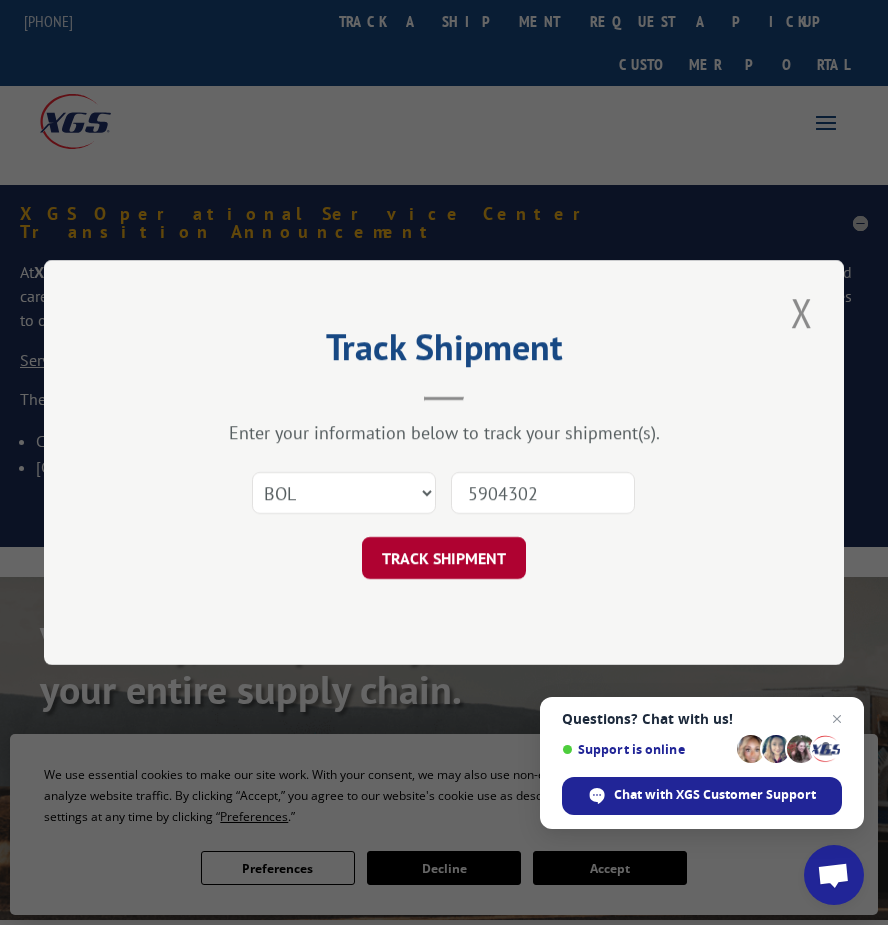 type on "5904302" 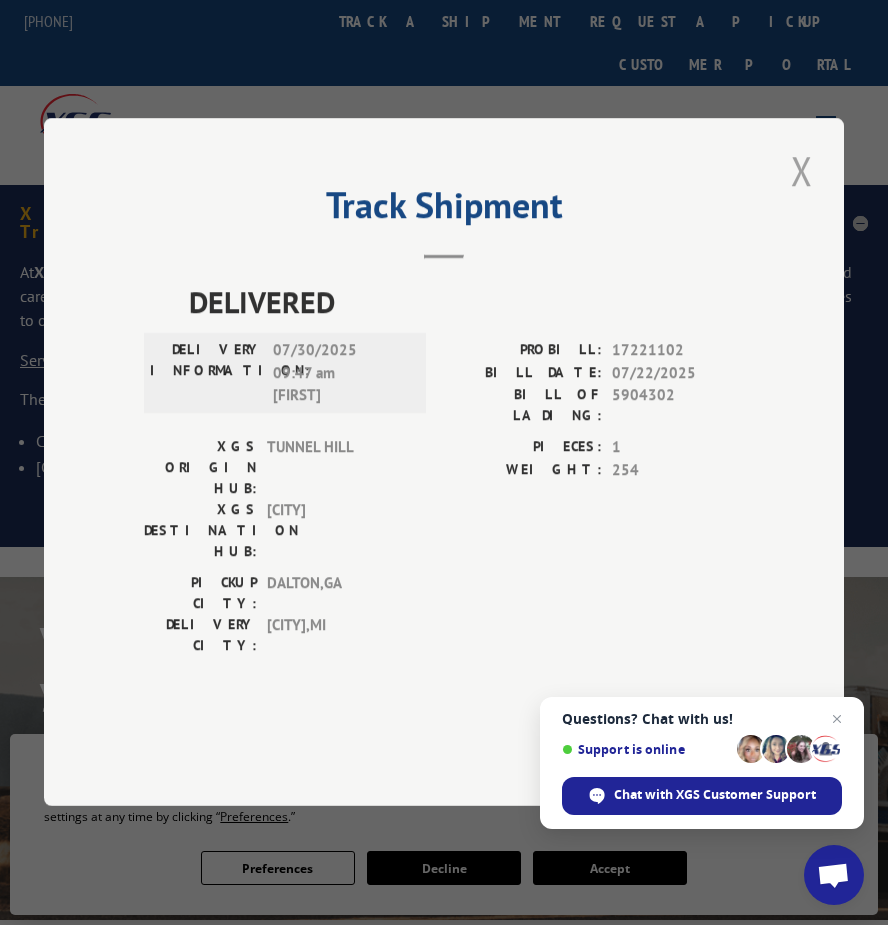 click at bounding box center (802, 170) 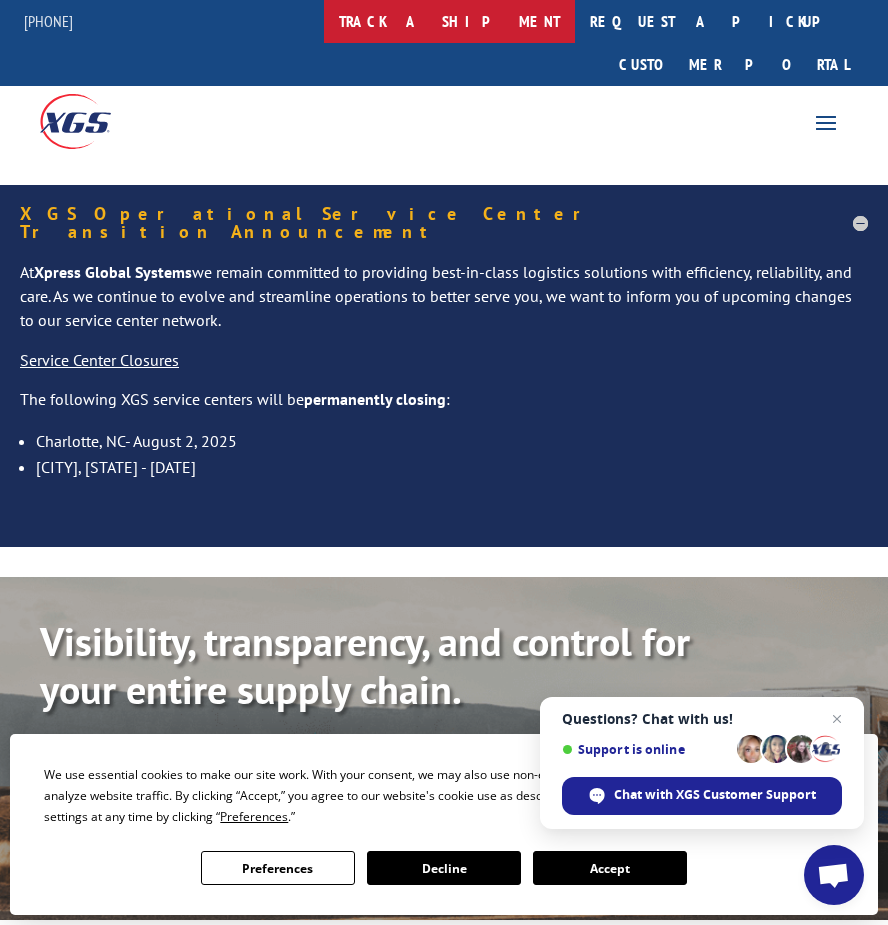 click on "track a shipment" at bounding box center (449, 21) 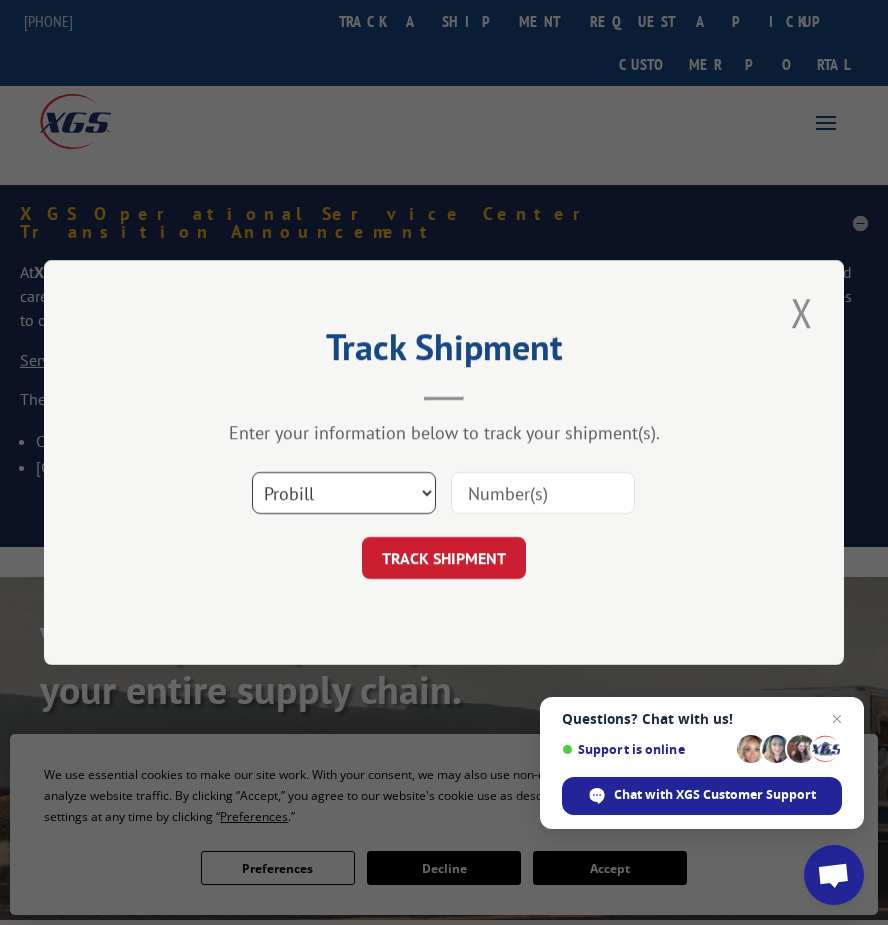 click on "Select category... Probill BOL PO" at bounding box center (344, 493) 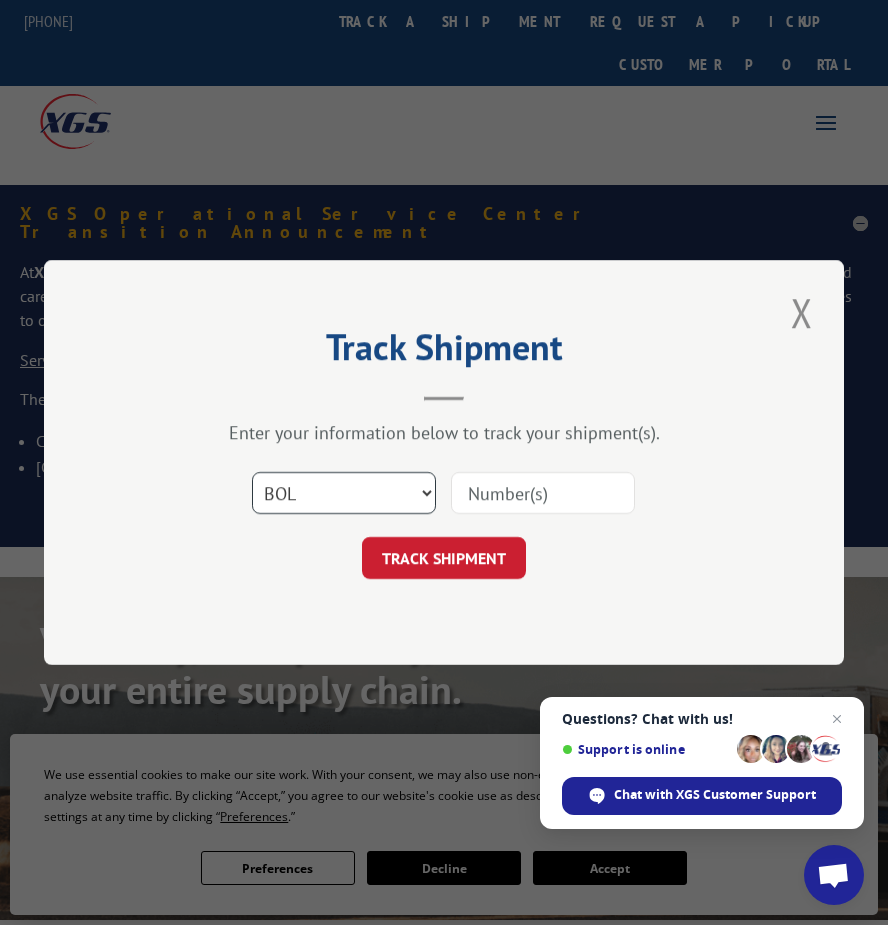 click on "Select category... Probill BOL PO" at bounding box center (344, 493) 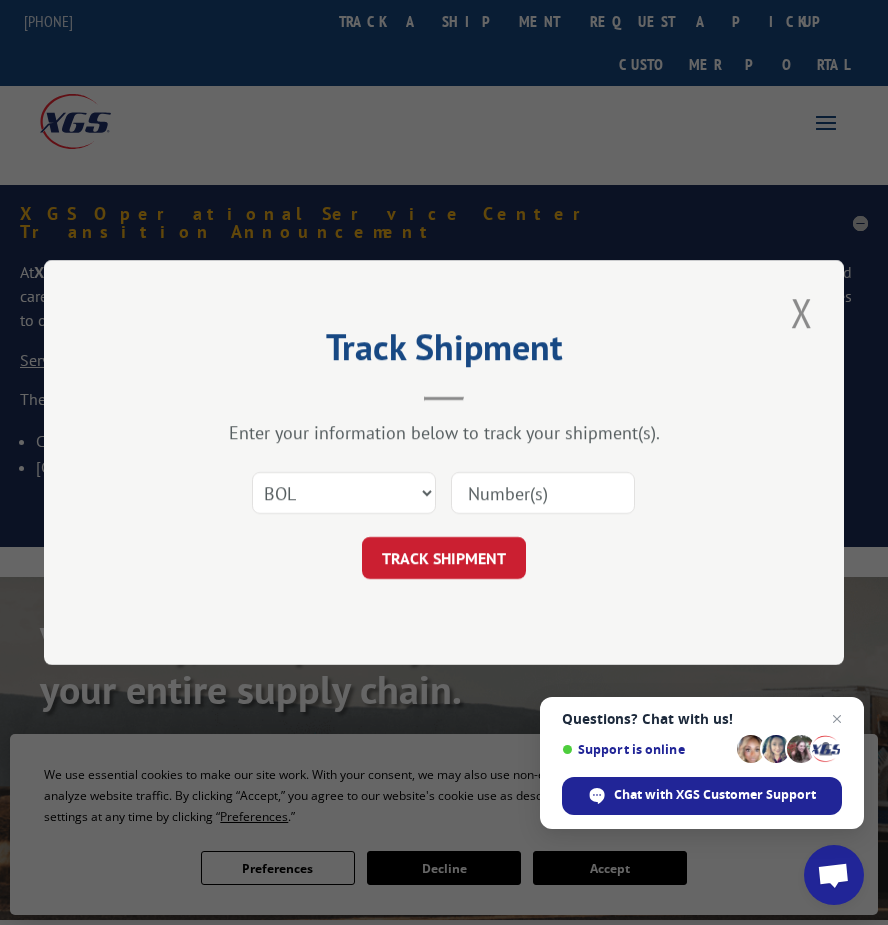 click at bounding box center (543, 493) 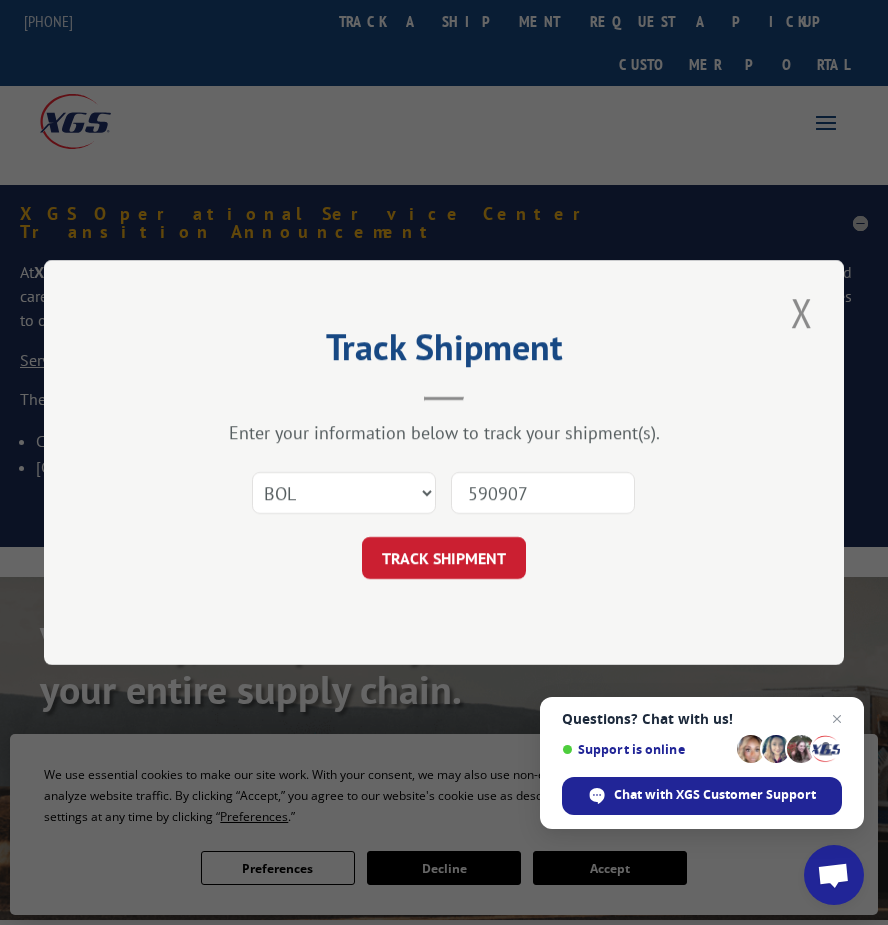 type on "5909071" 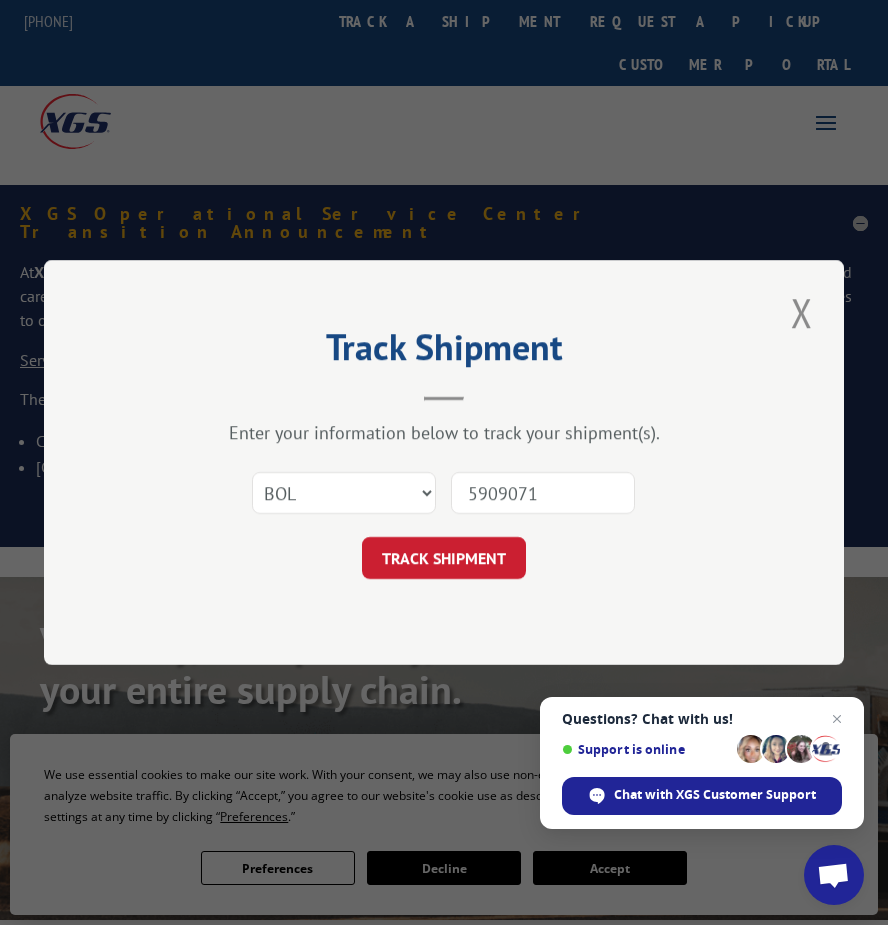 click on "TRACK SHIPMENT" at bounding box center [444, 558] 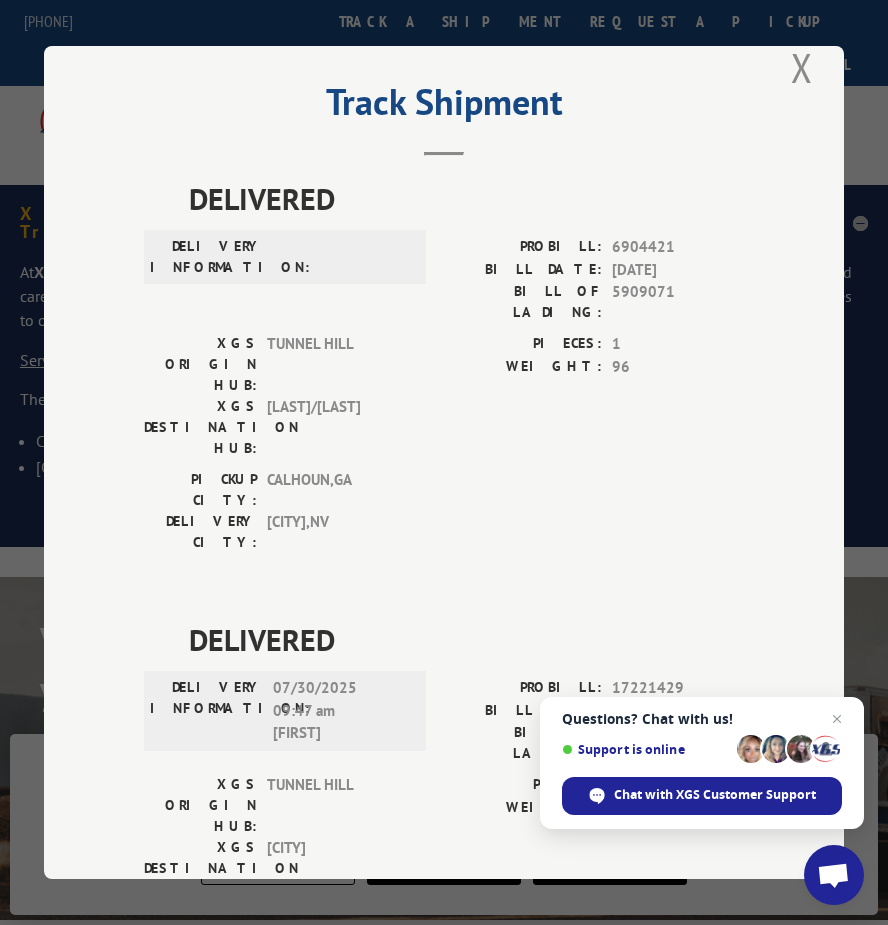 scroll, scrollTop: 49, scrollLeft: 0, axis: vertical 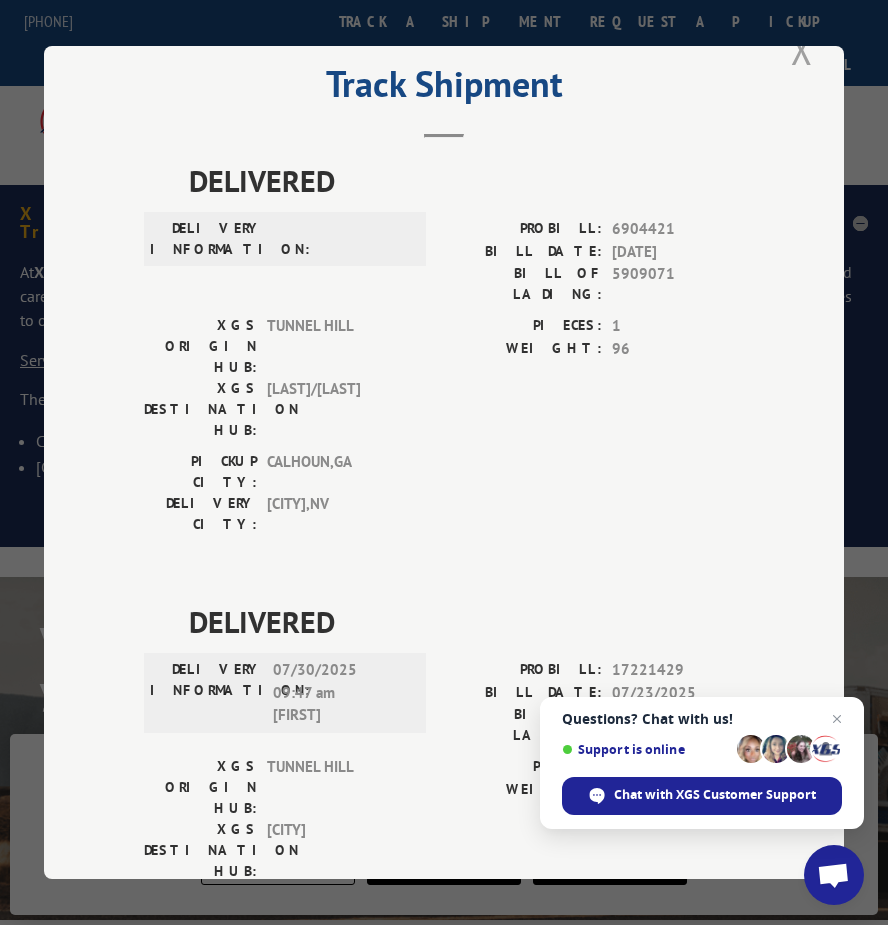 click at bounding box center [802, 49] 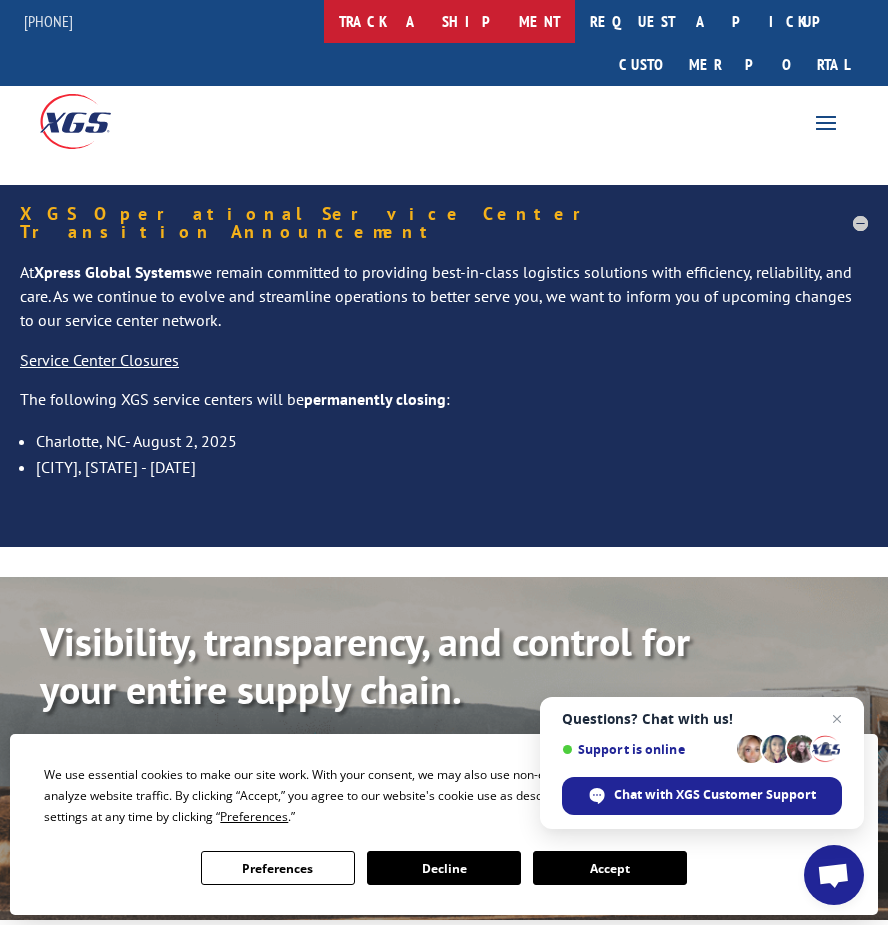click on "track a shipment" at bounding box center (449, 21) 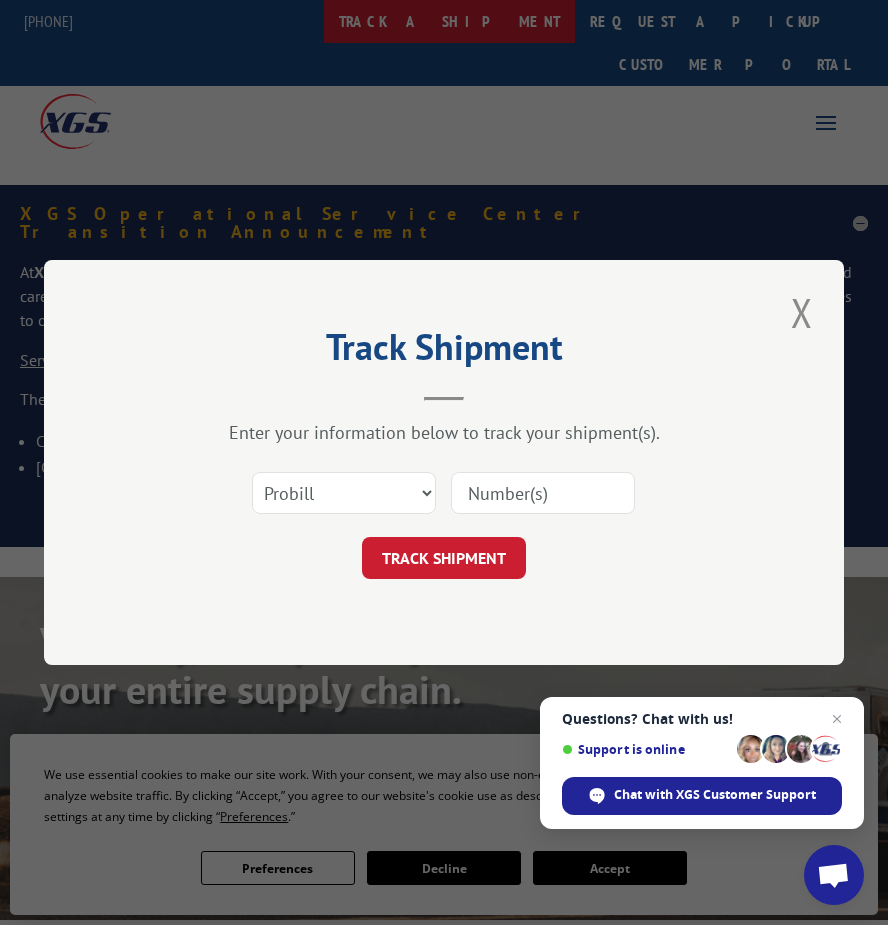 scroll, scrollTop: 0, scrollLeft: 0, axis: both 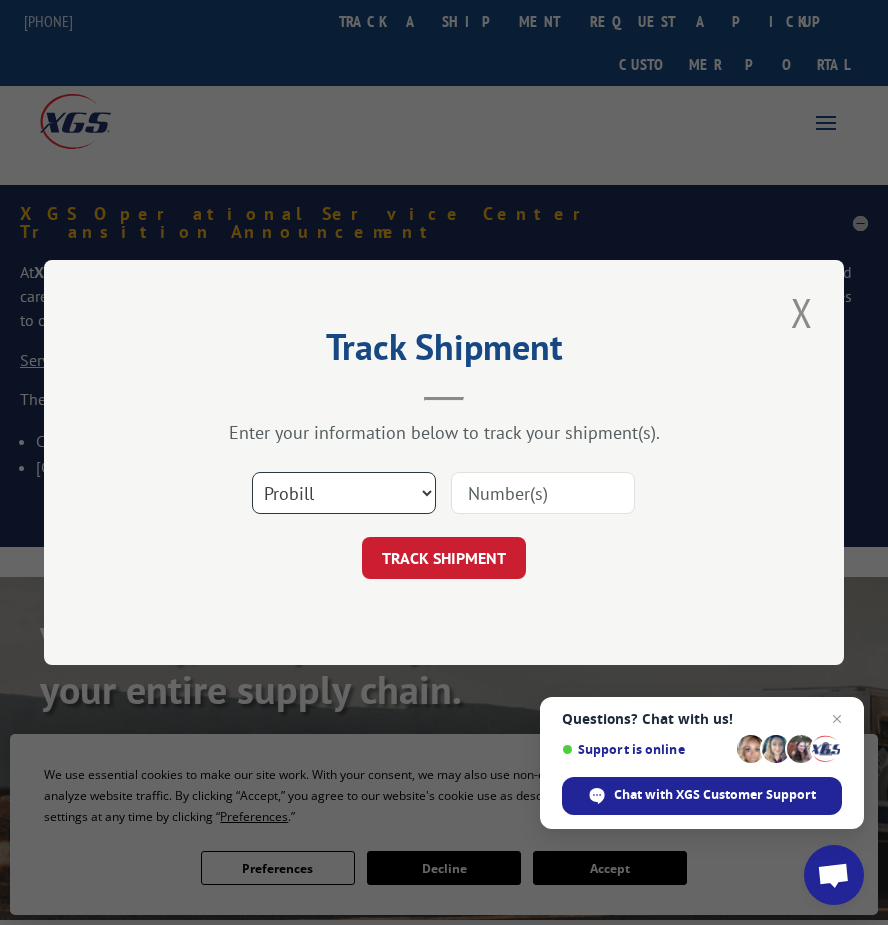 click on "Select category... Probill BOL PO" at bounding box center [344, 493] 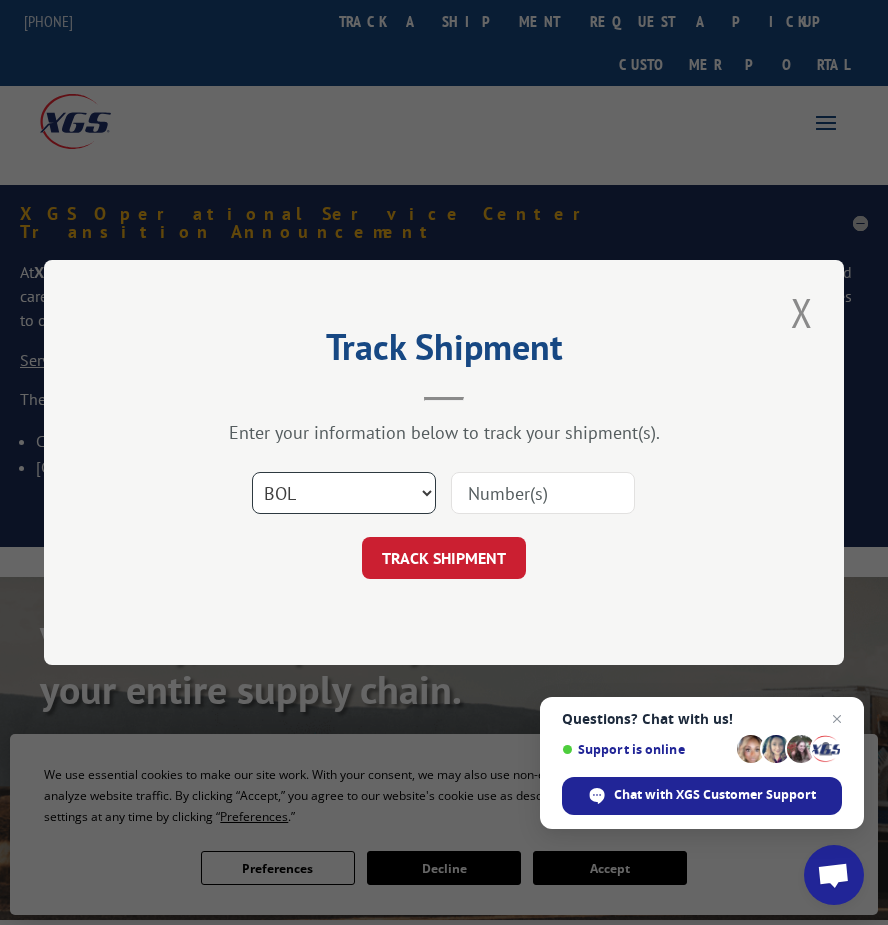 click on "Select category... Probill BOL PO" at bounding box center [344, 493] 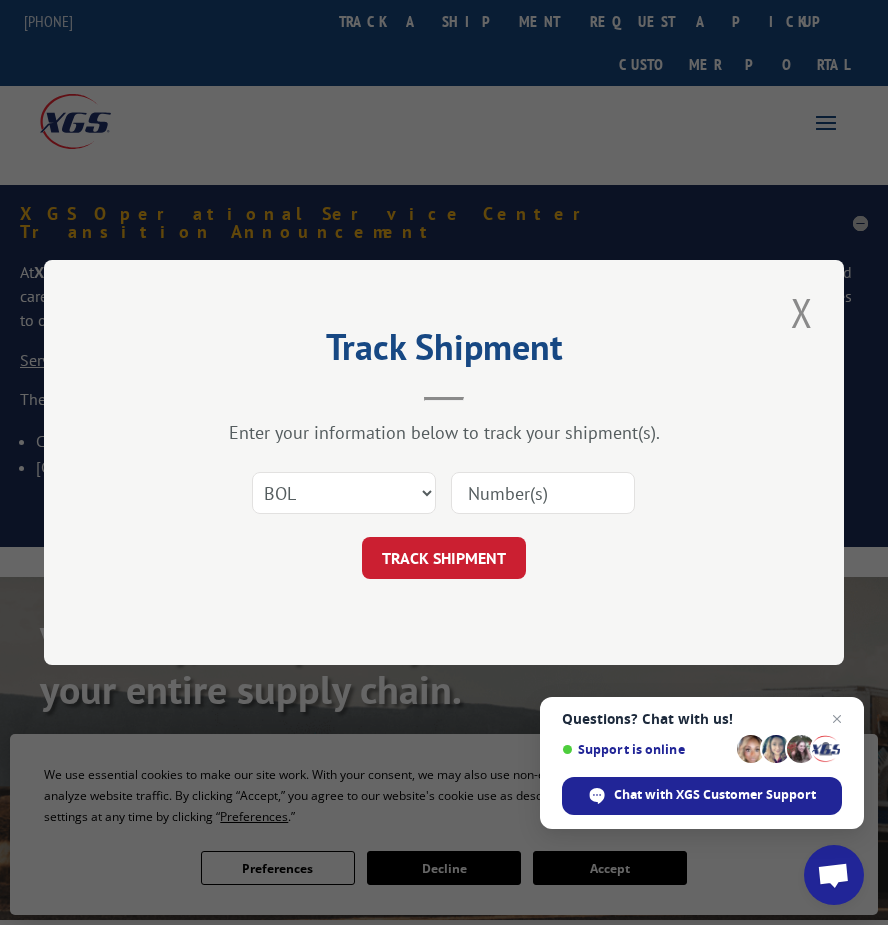 click at bounding box center (543, 493) 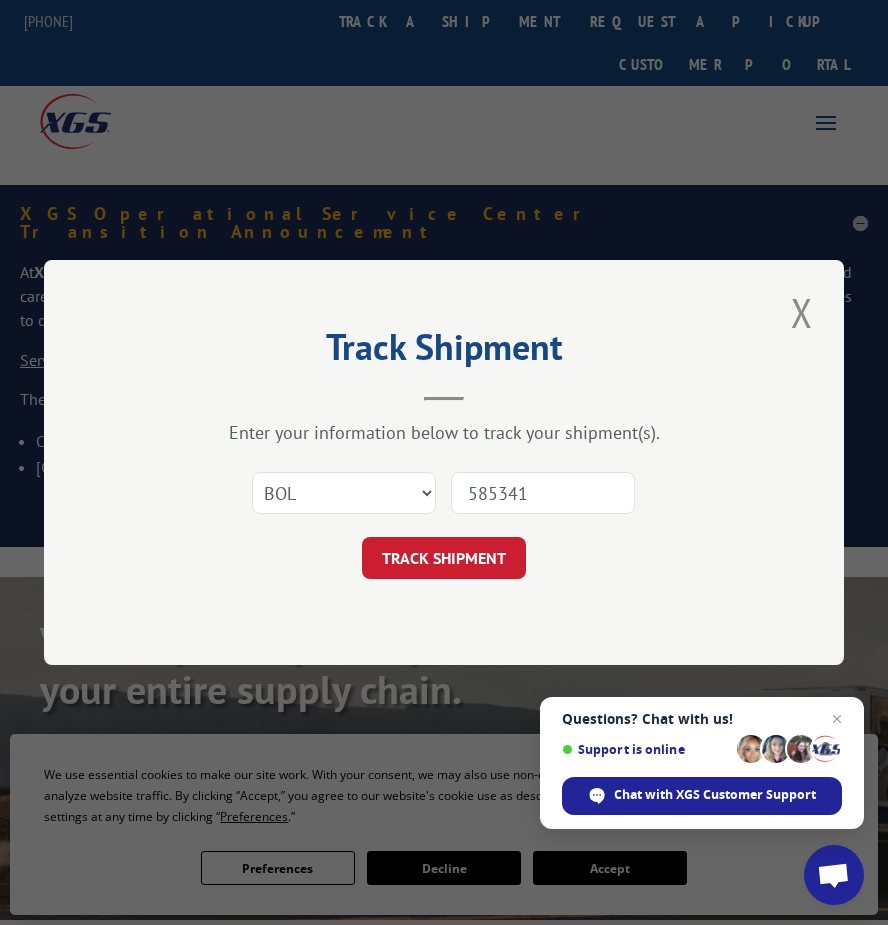 type on "5853414" 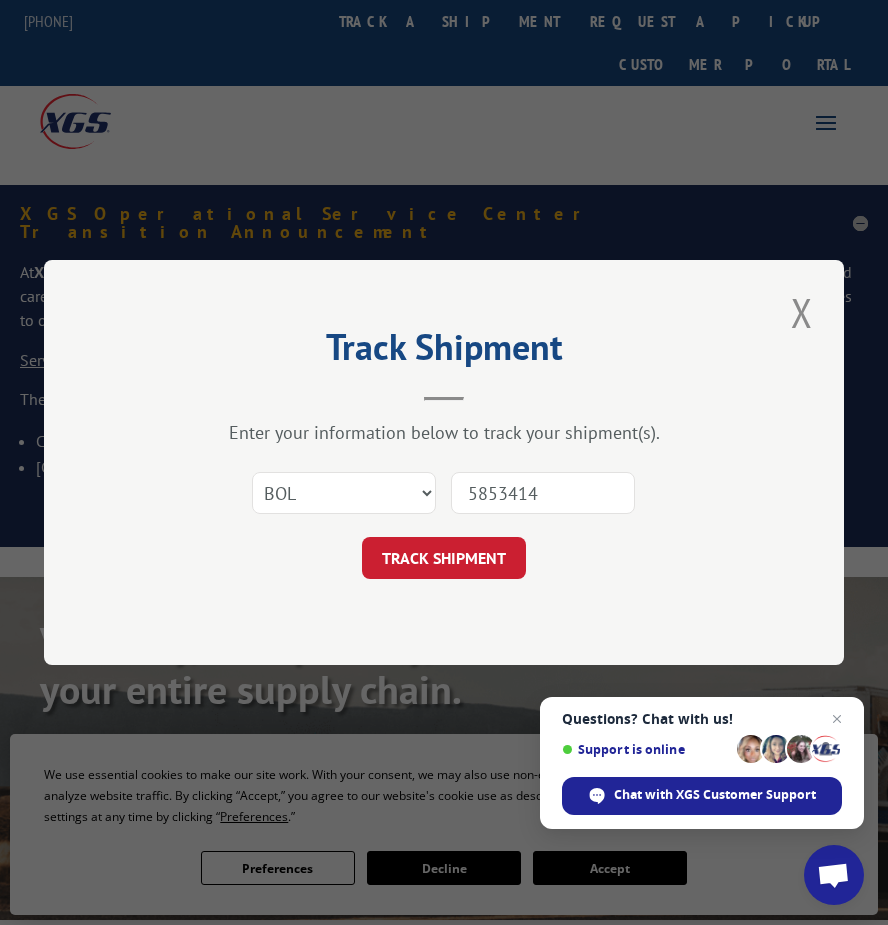 click on "TRACK SHIPMENT" at bounding box center (444, 558) 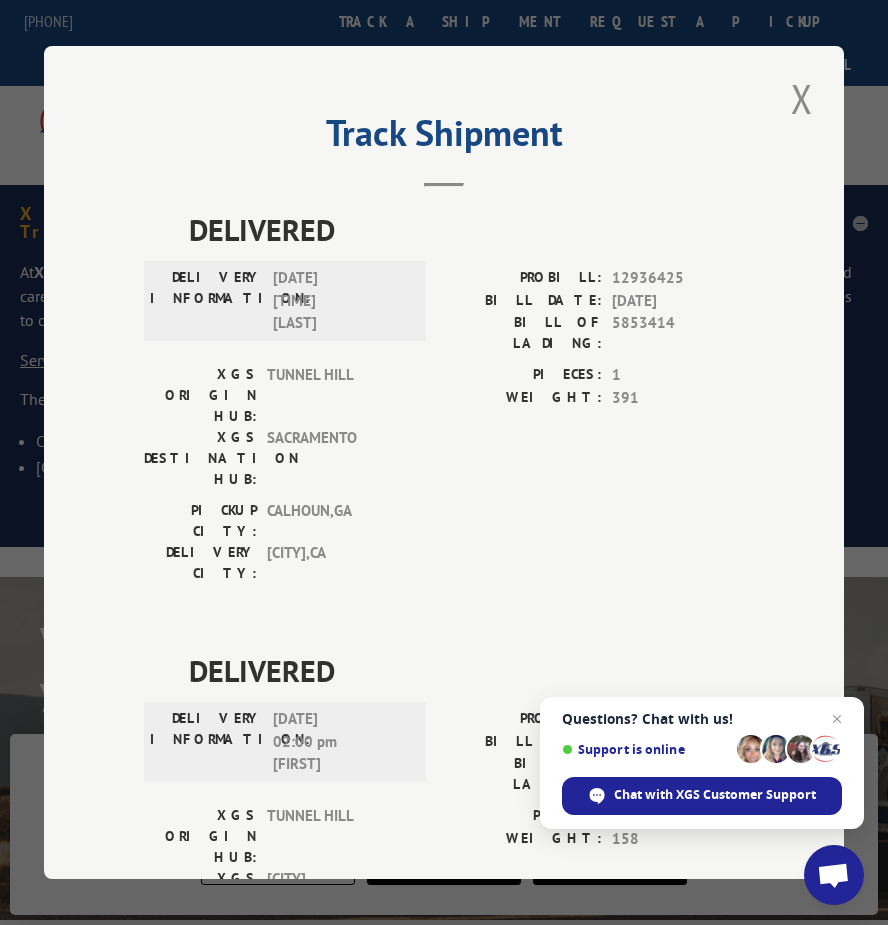 scroll, scrollTop: 55, scrollLeft: 0, axis: vertical 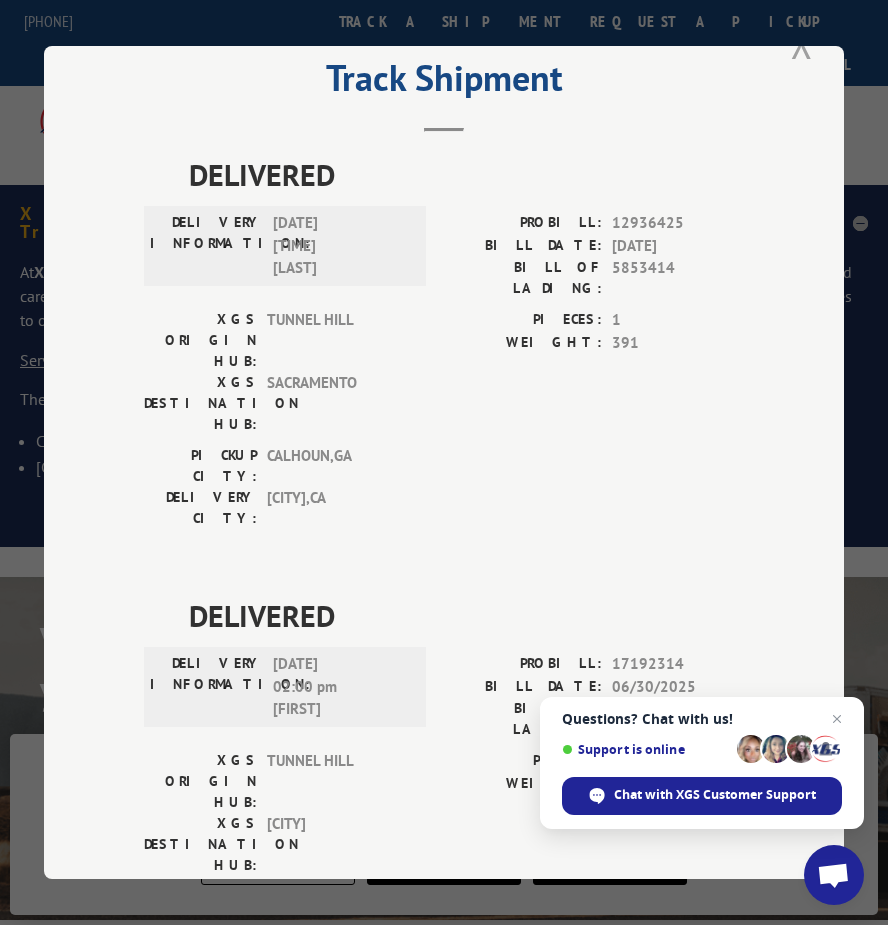 click at bounding box center [802, 43] 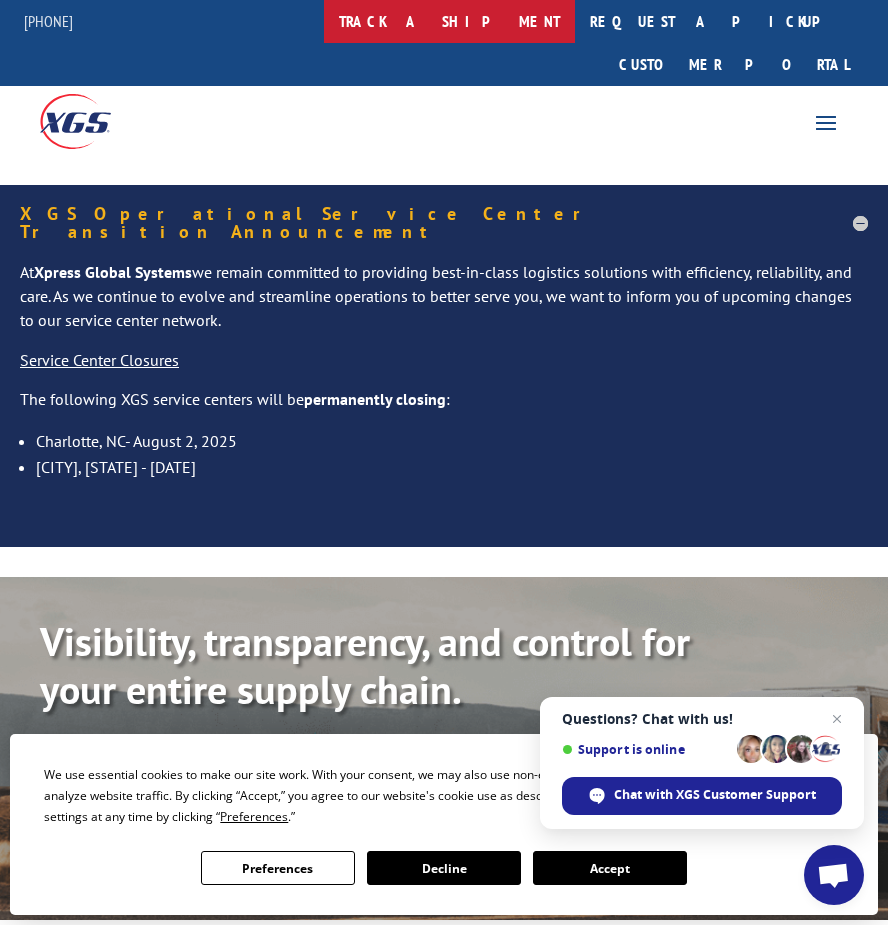 click on "track a shipment" at bounding box center [449, 21] 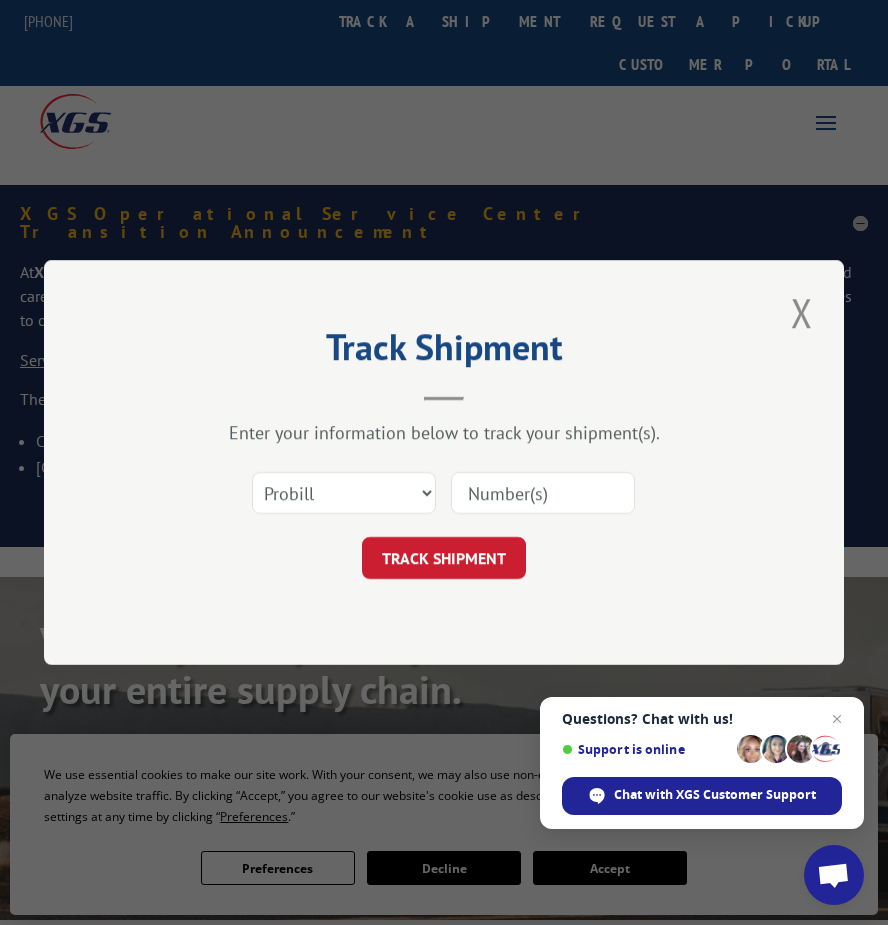 scroll, scrollTop: 0, scrollLeft: 0, axis: both 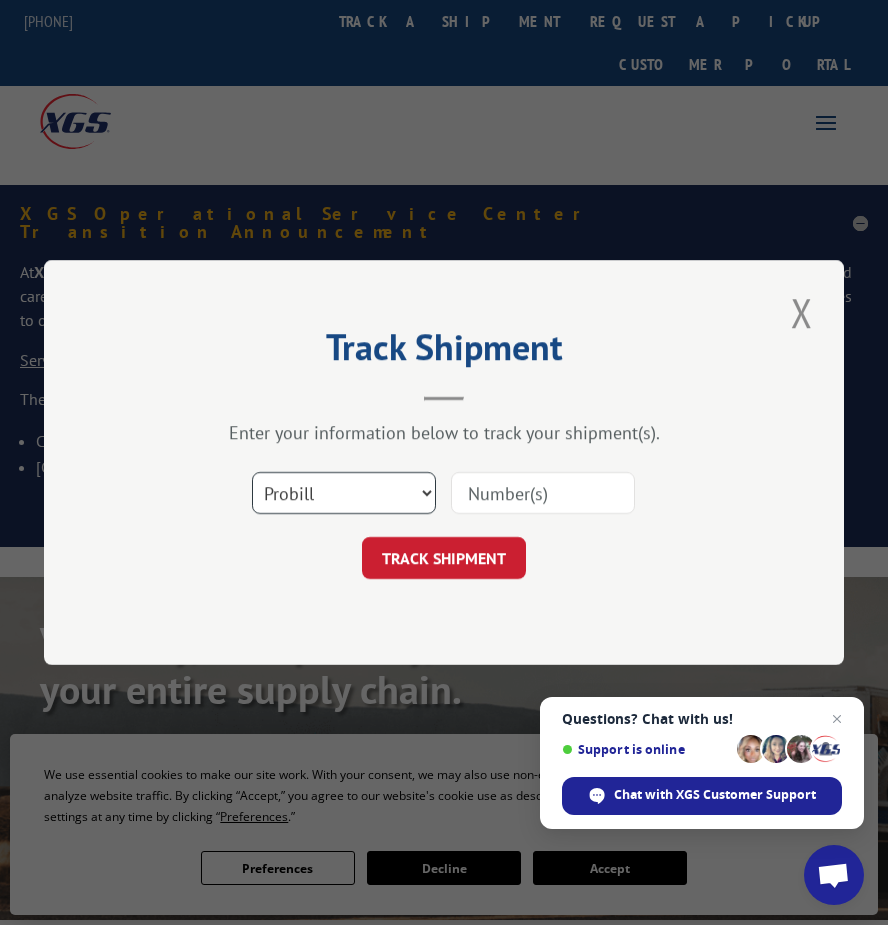 click on "Select category... Probill BOL PO" at bounding box center (344, 493) 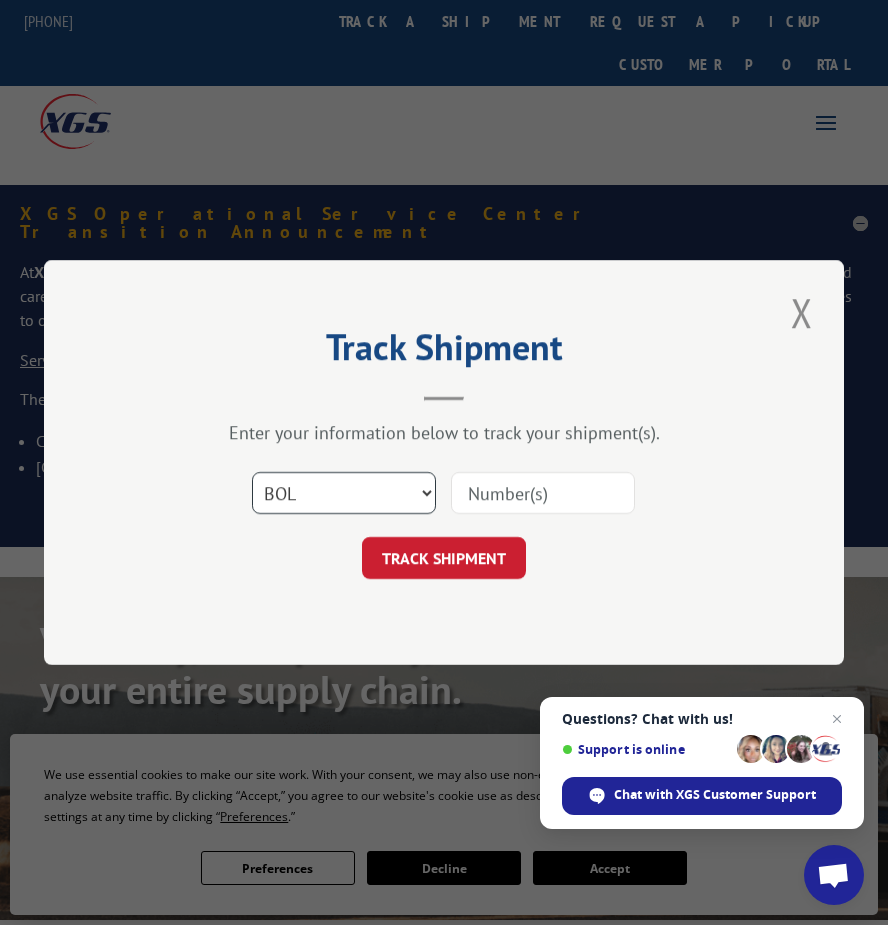 click on "Select category... Probill BOL PO" at bounding box center (344, 493) 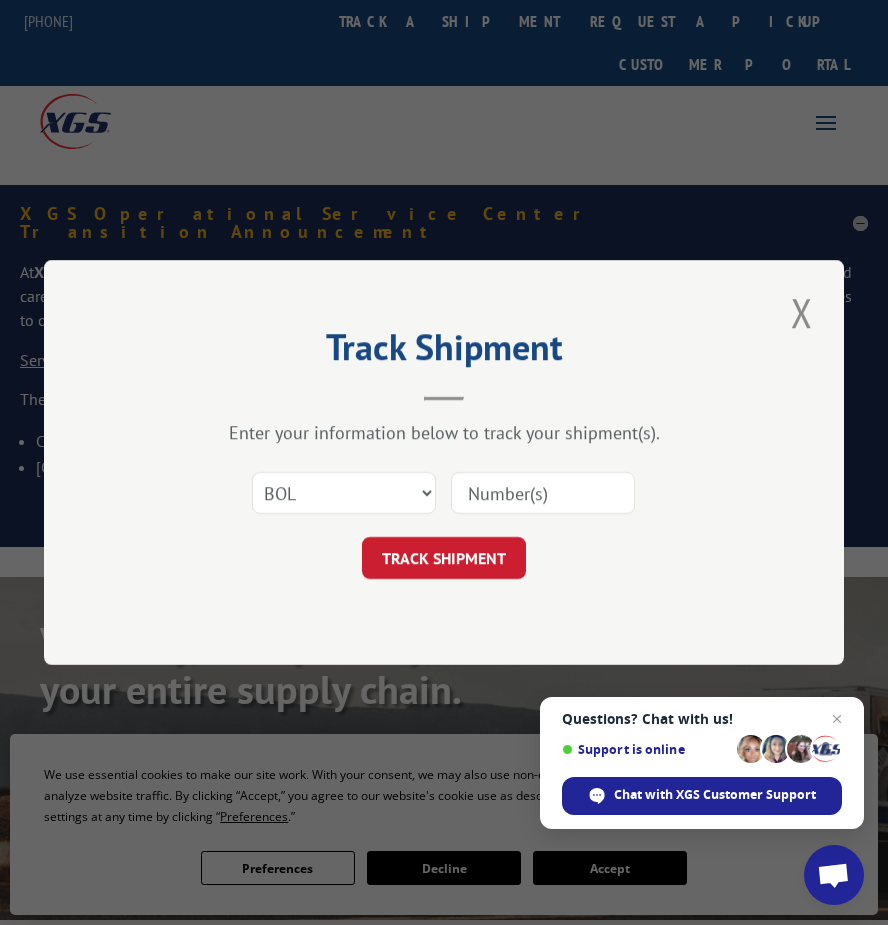 click at bounding box center (543, 493) 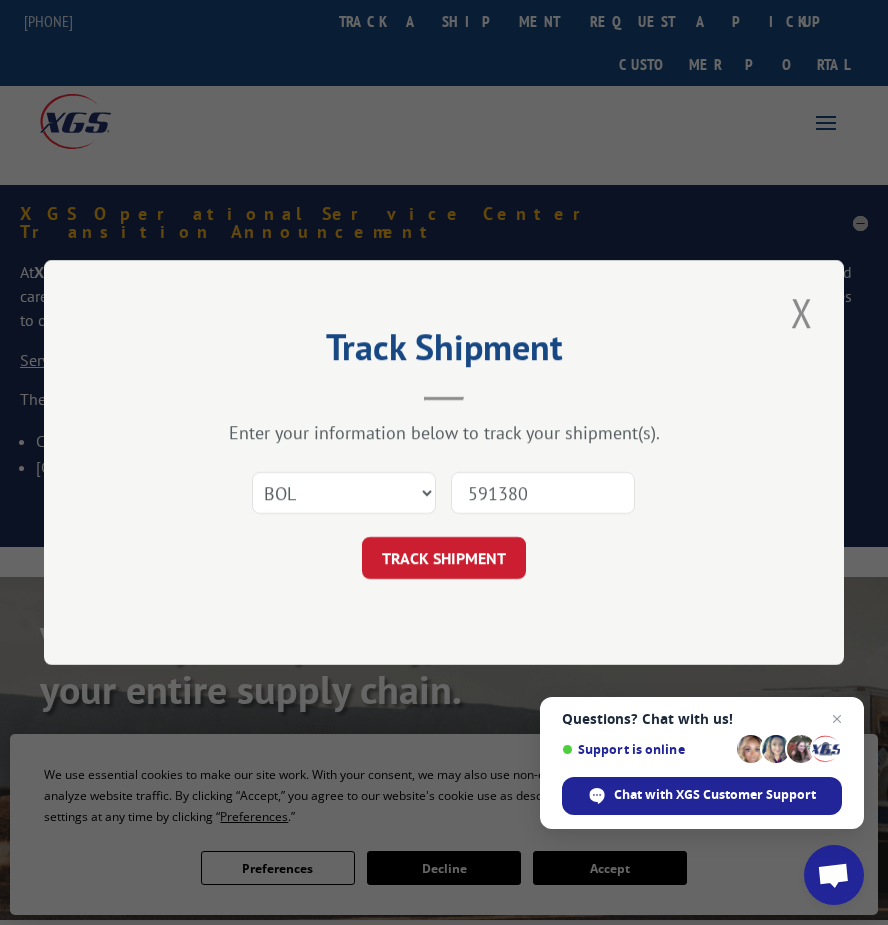 type on "5913809" 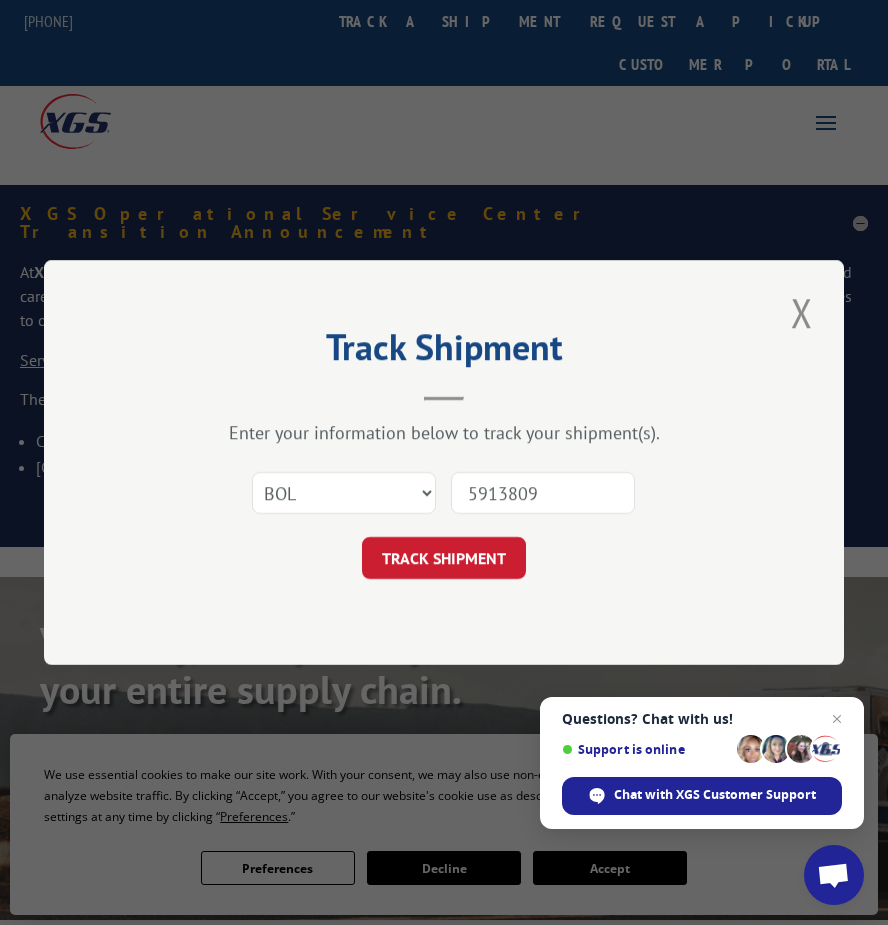 click on "TRACK SHIPMENT" at bounding box center (444, 558) 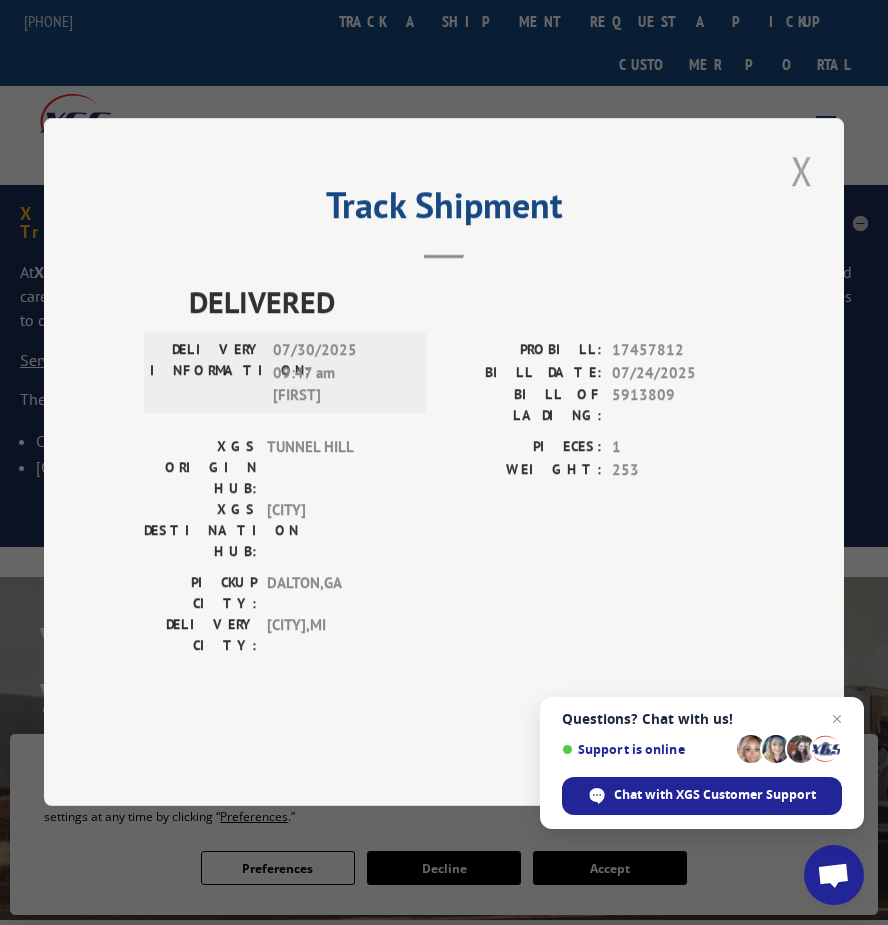 click at bounding box center [802, 170] 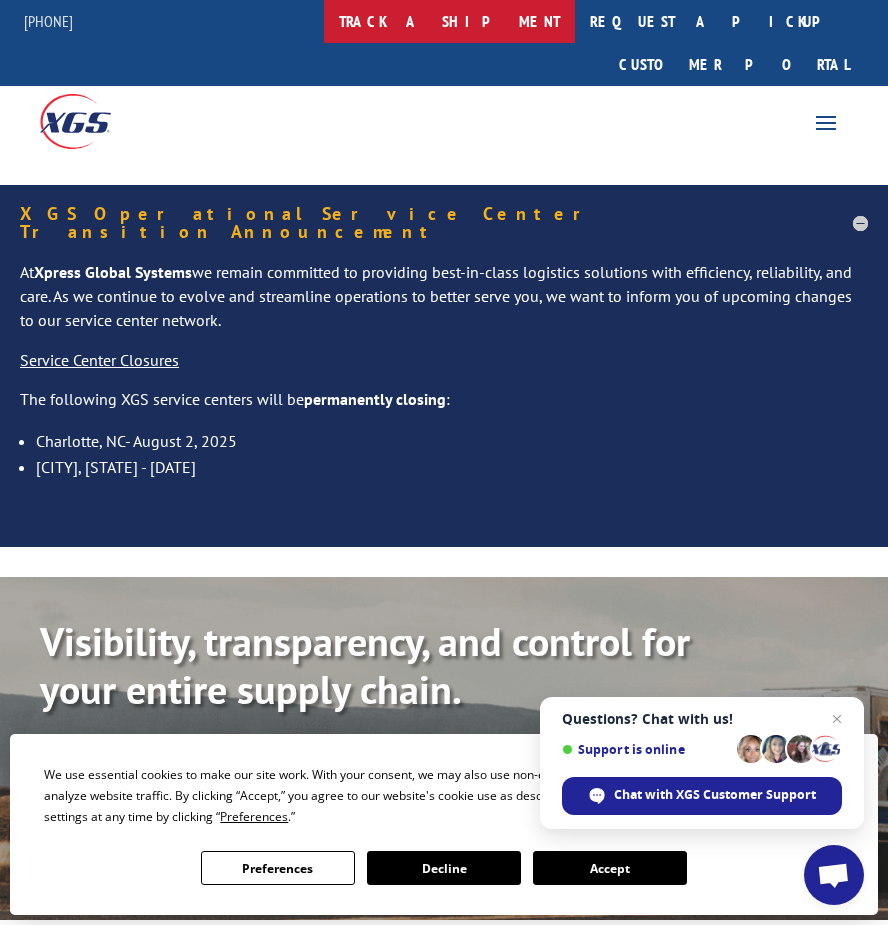 click on "track a shipment" at bounding box center [449, 21] 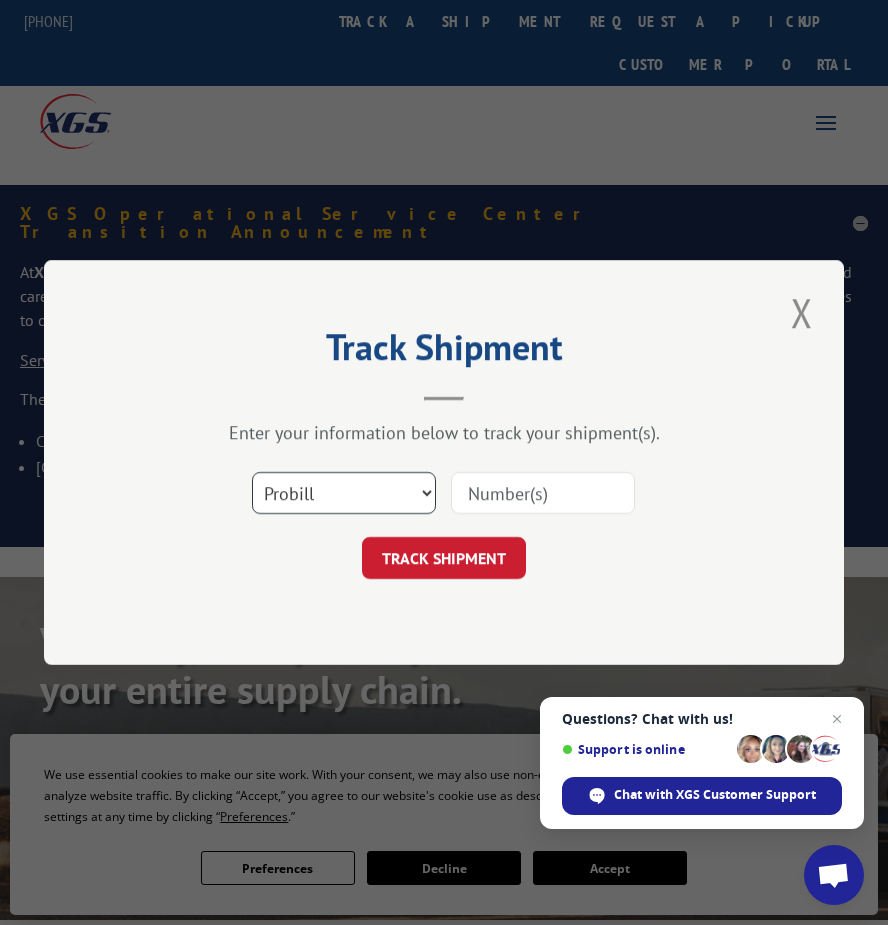 click on "Select category... Probill BOL PO" at bounding box center (344, 493) 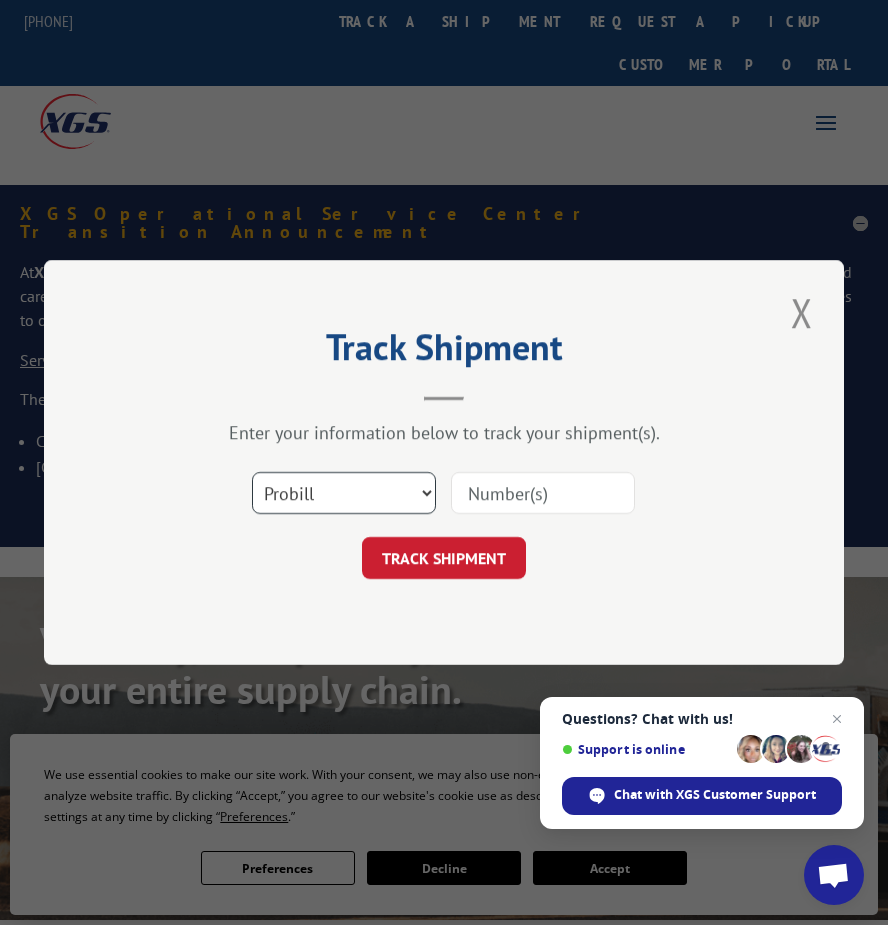 select on "bol" 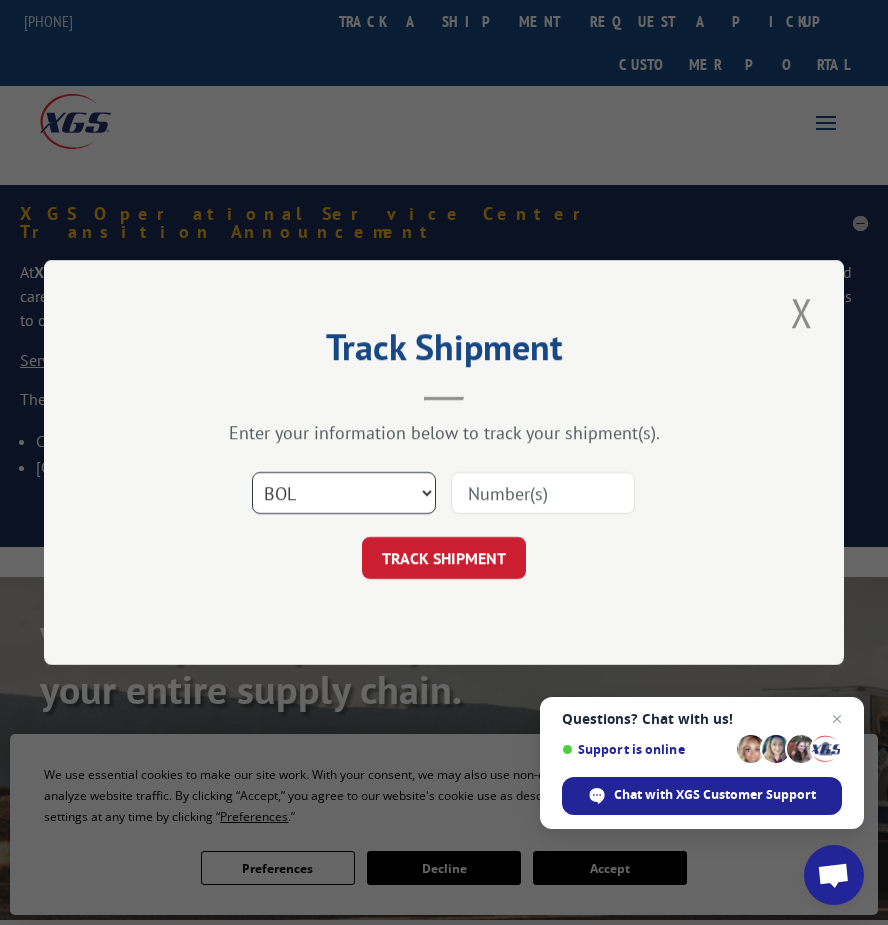 click on "Select category... Probill BOL PO" at bounding box center (344, 493) 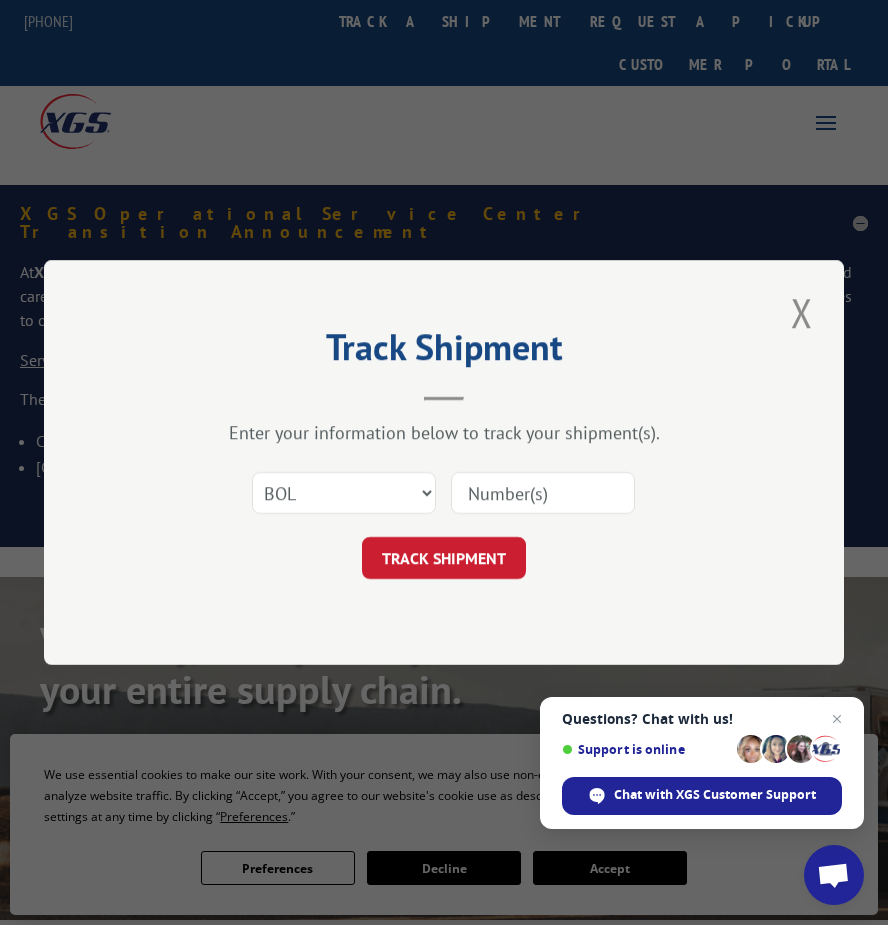 click at bounding box center (543, 493) 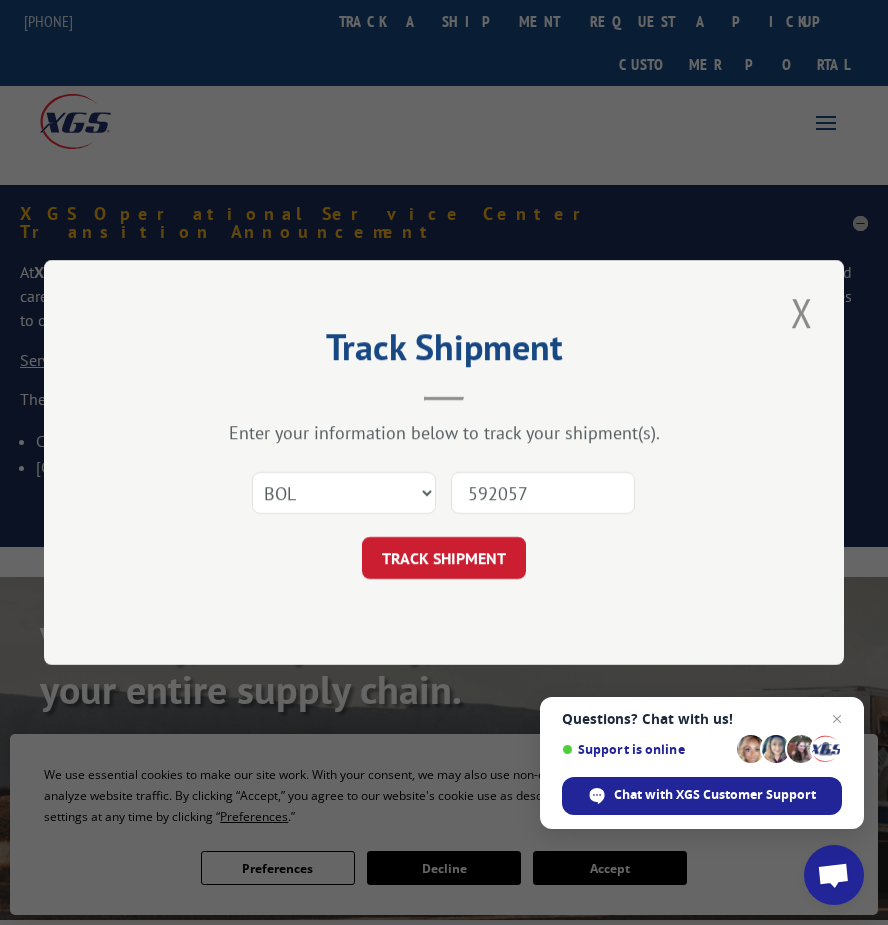 type on "5920570" 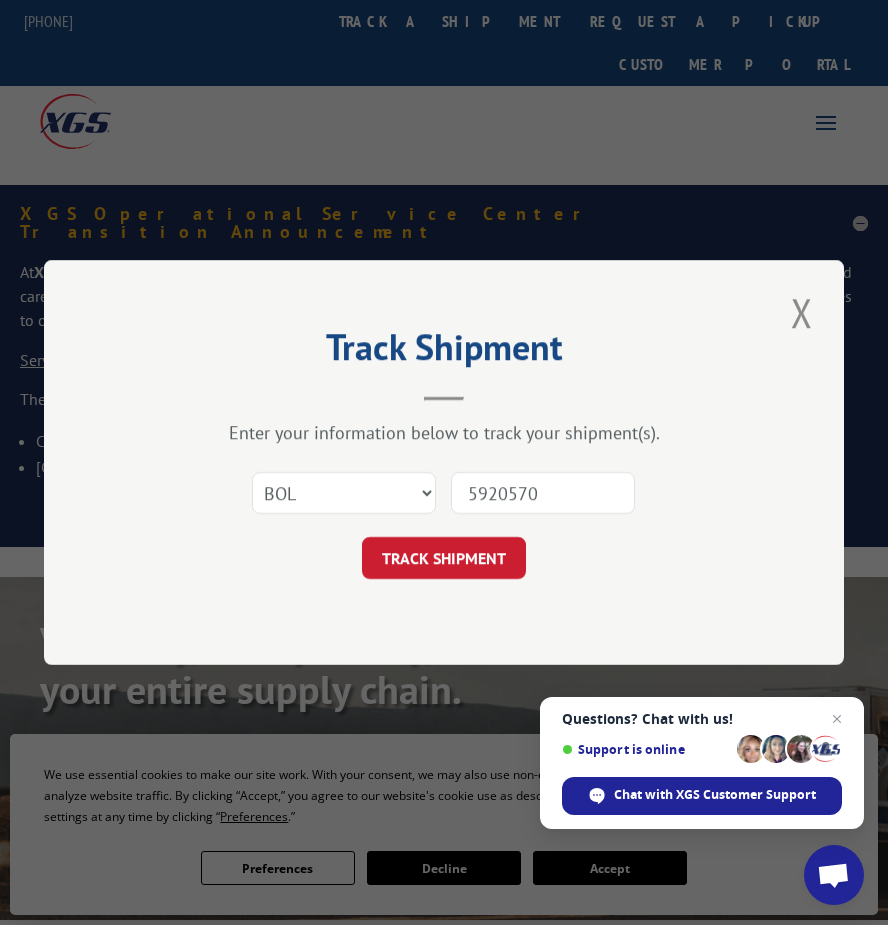 click on "TRACK SHIPMENT" at bounding box center (444, 558) 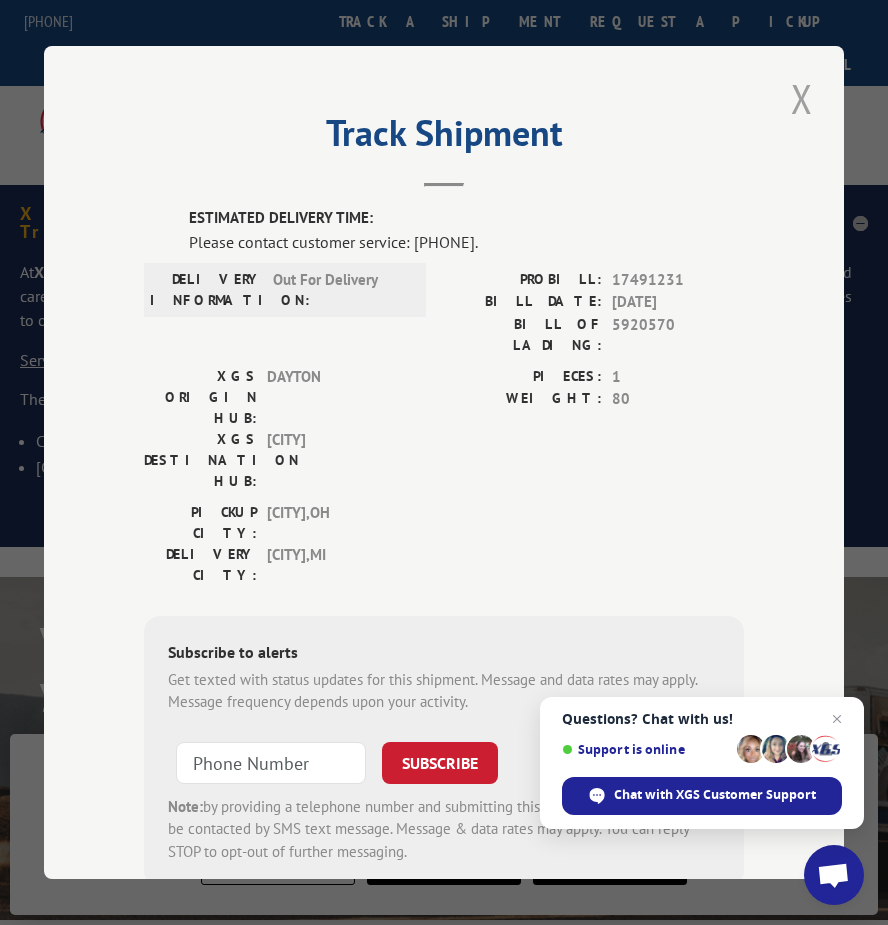 click at bounding box center [802, 98] 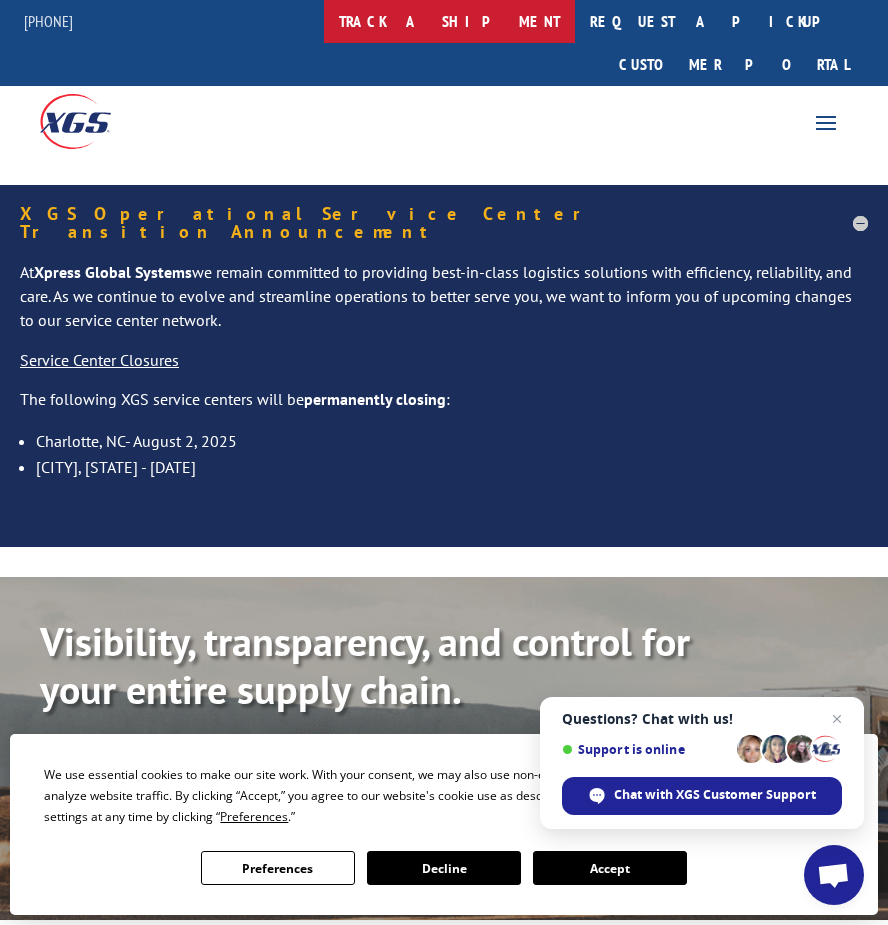 click on "track a shipment" at bounding box center (449, 21) 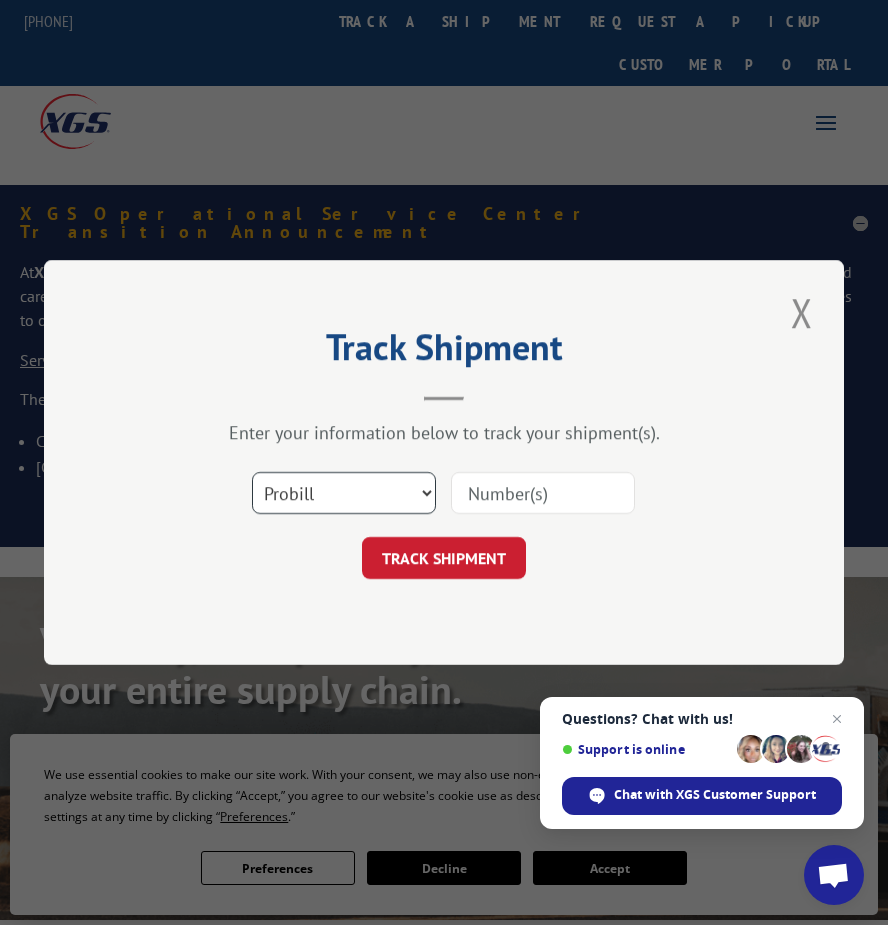 click on "Select category... Probill BOL PO" at bounding box center [344, 493] 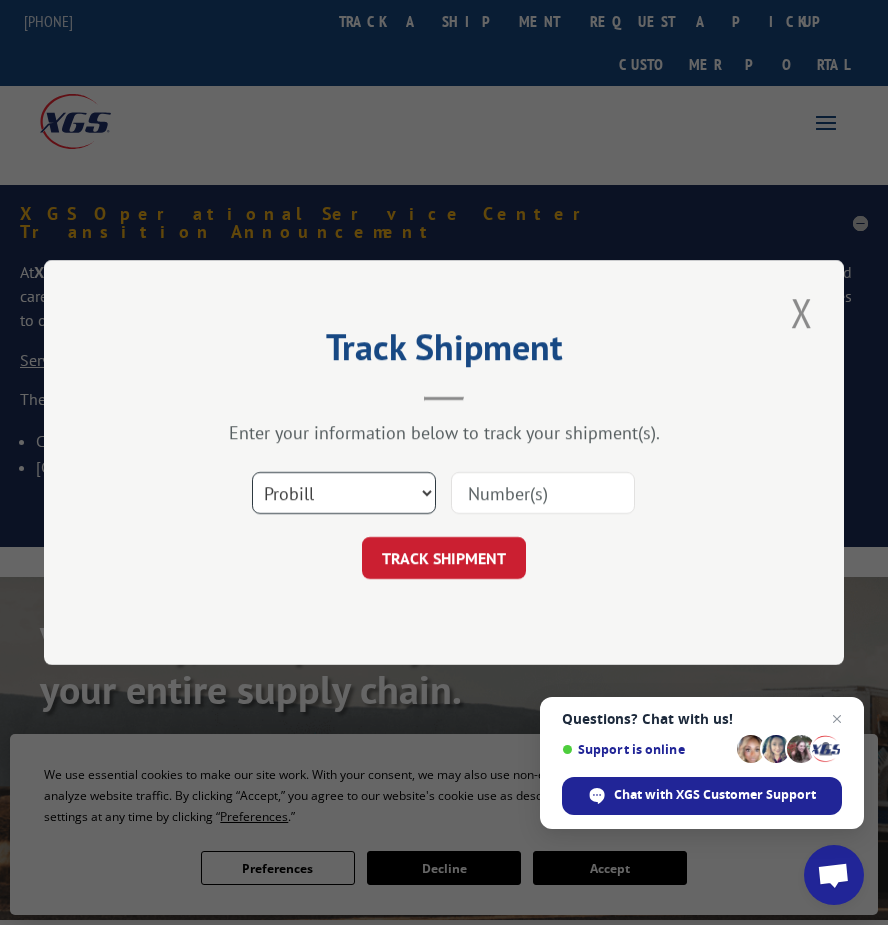 select on "bol" 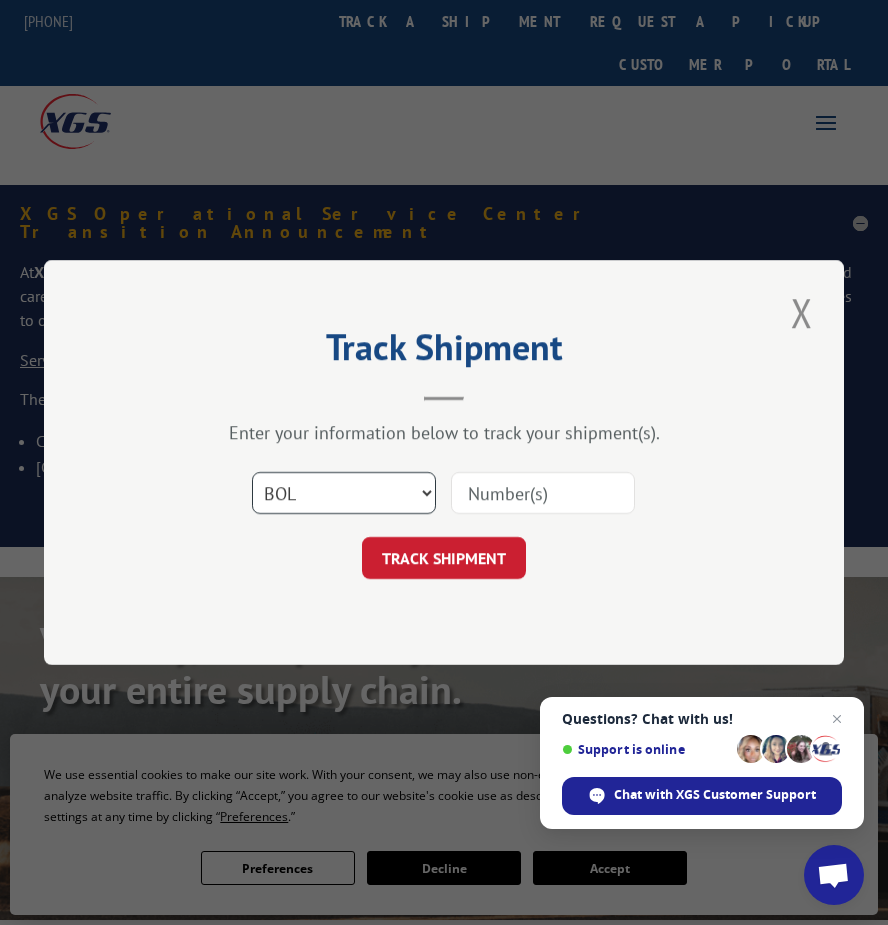 click on "Select category... Probill BOL PO" at bounding box center (344, 493) 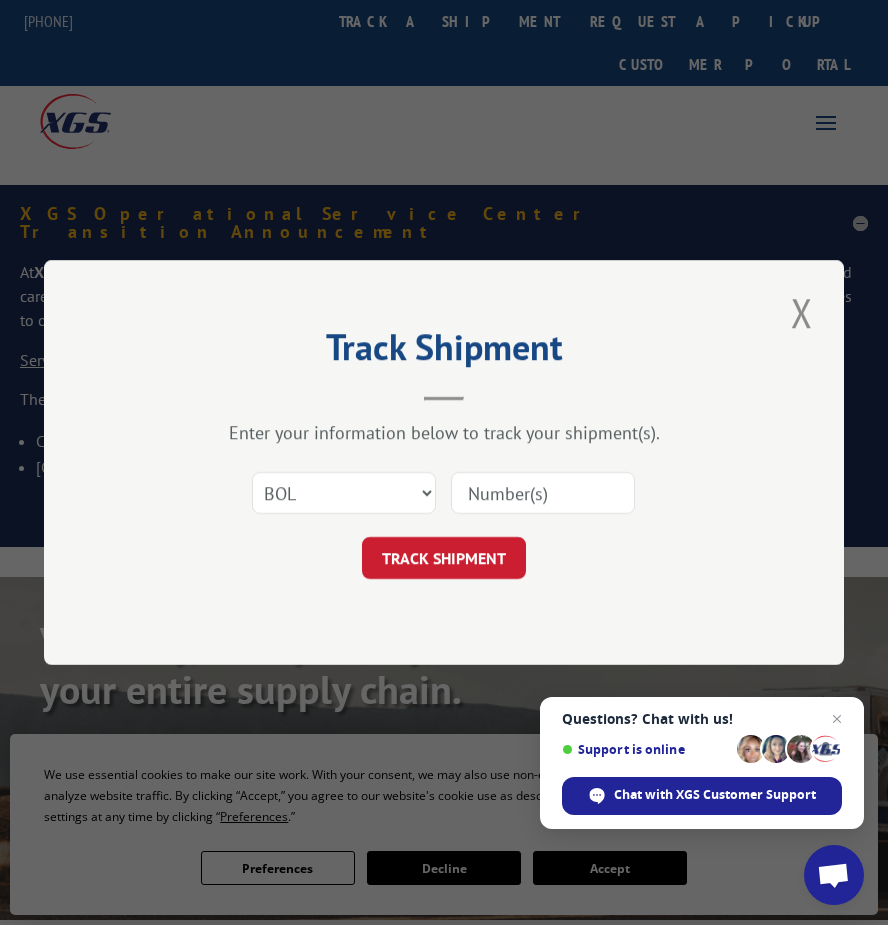 click at bounding box center [543, 493] 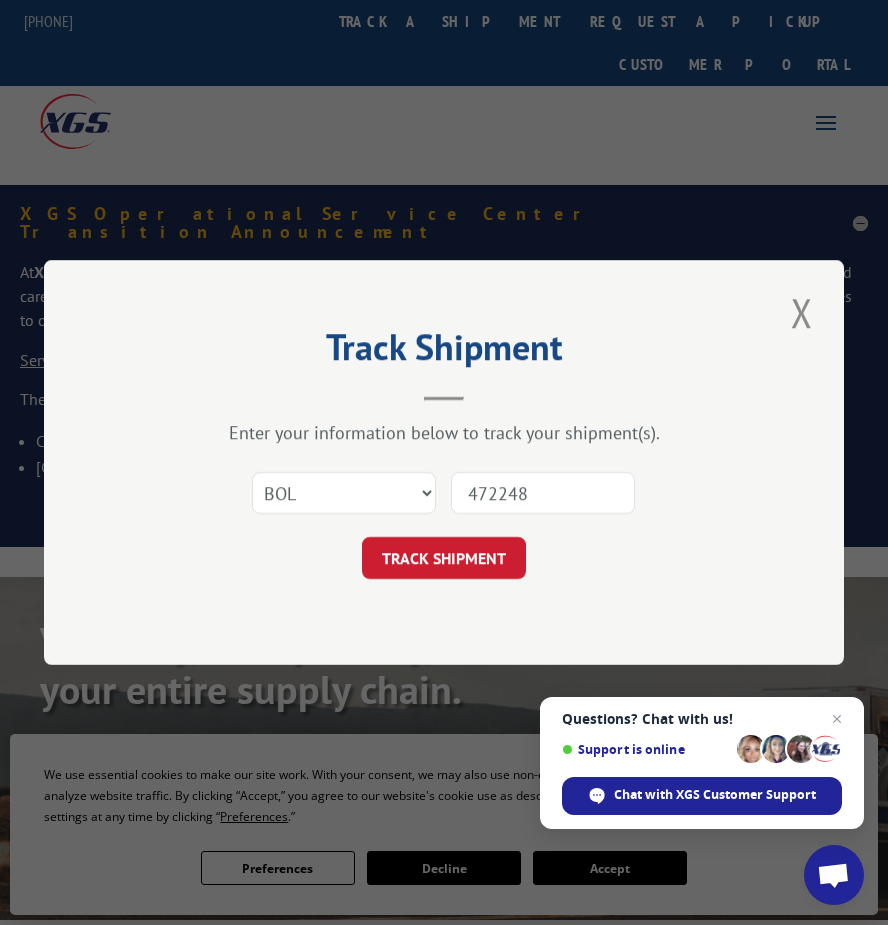 type on "4722481" 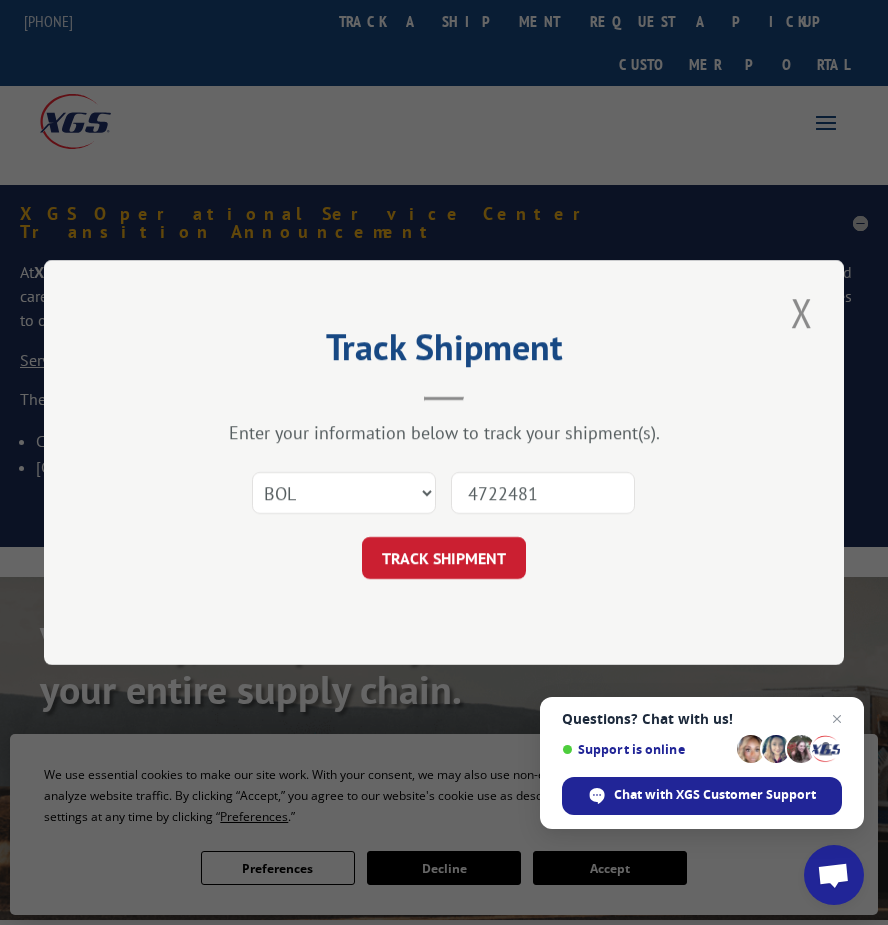 click on "TRACK SHIPMENT" at bounding box center [444, 558] 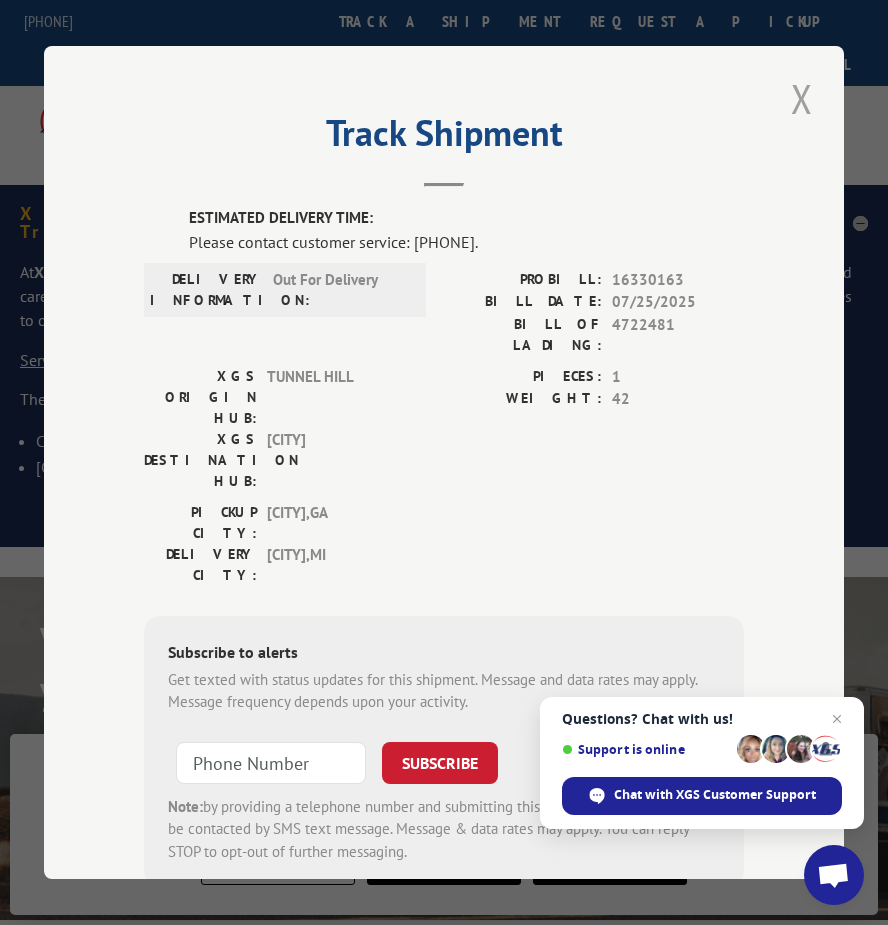 click at bounding box center [802, 98] 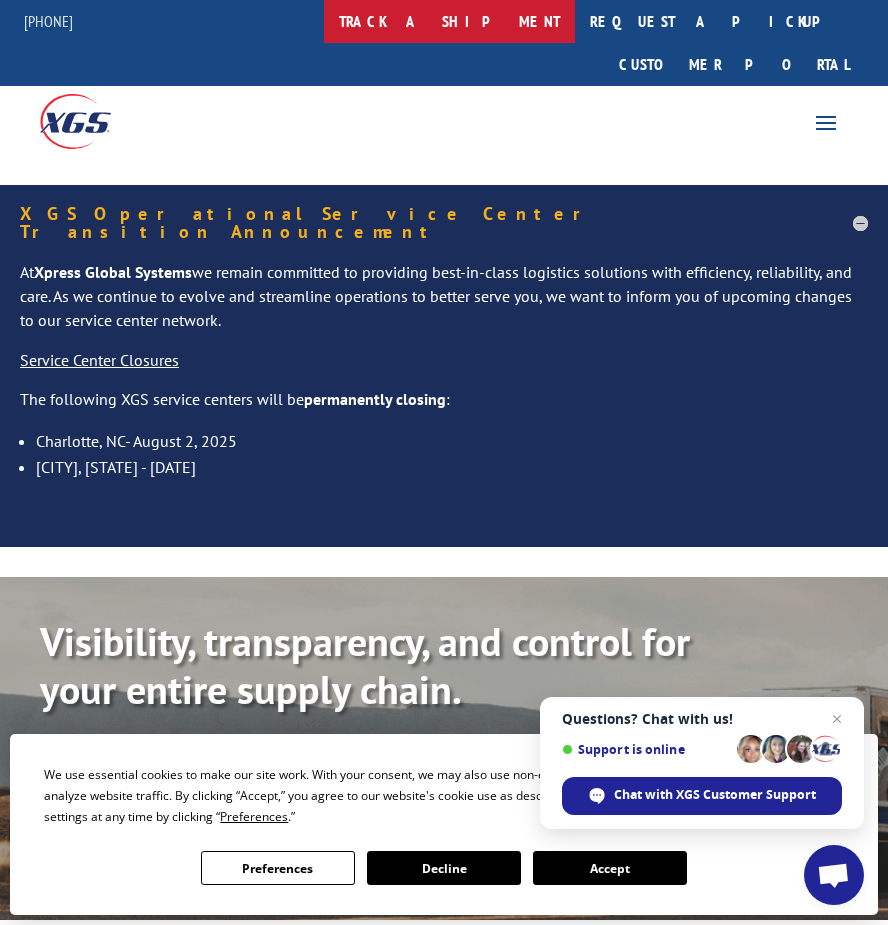 click on "track a shipment" at bounding box center [449, 21] 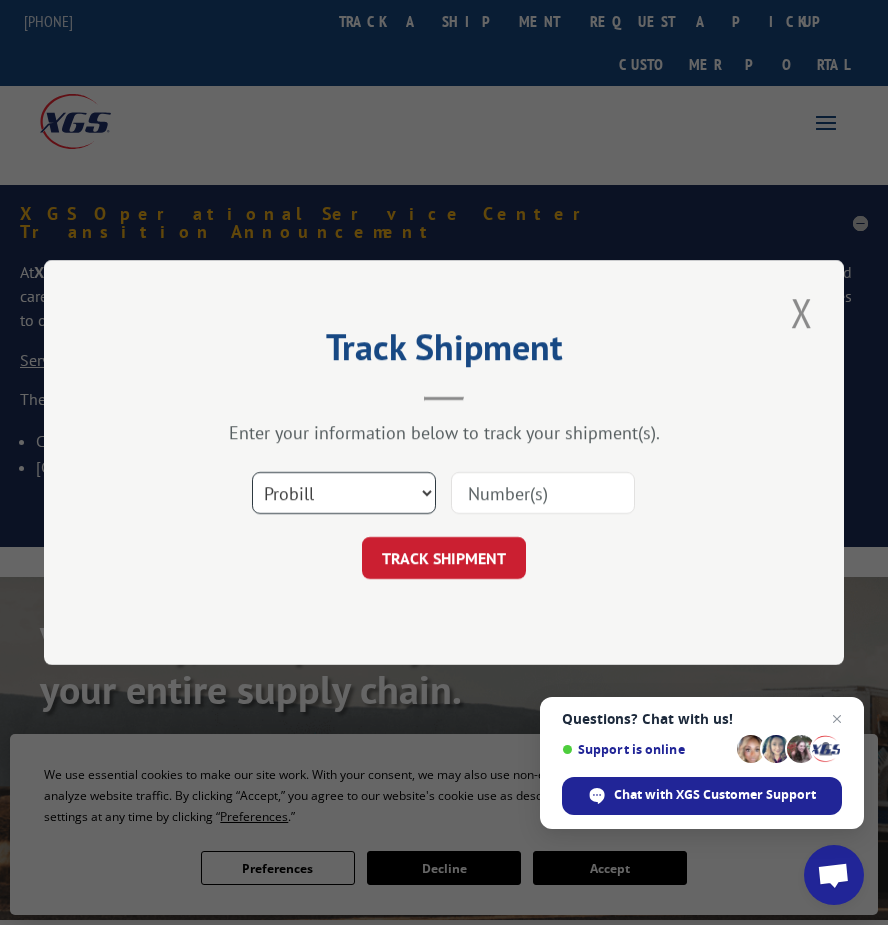 click on "Select category... Probill BOL PO" at bounding box center (344, 493) 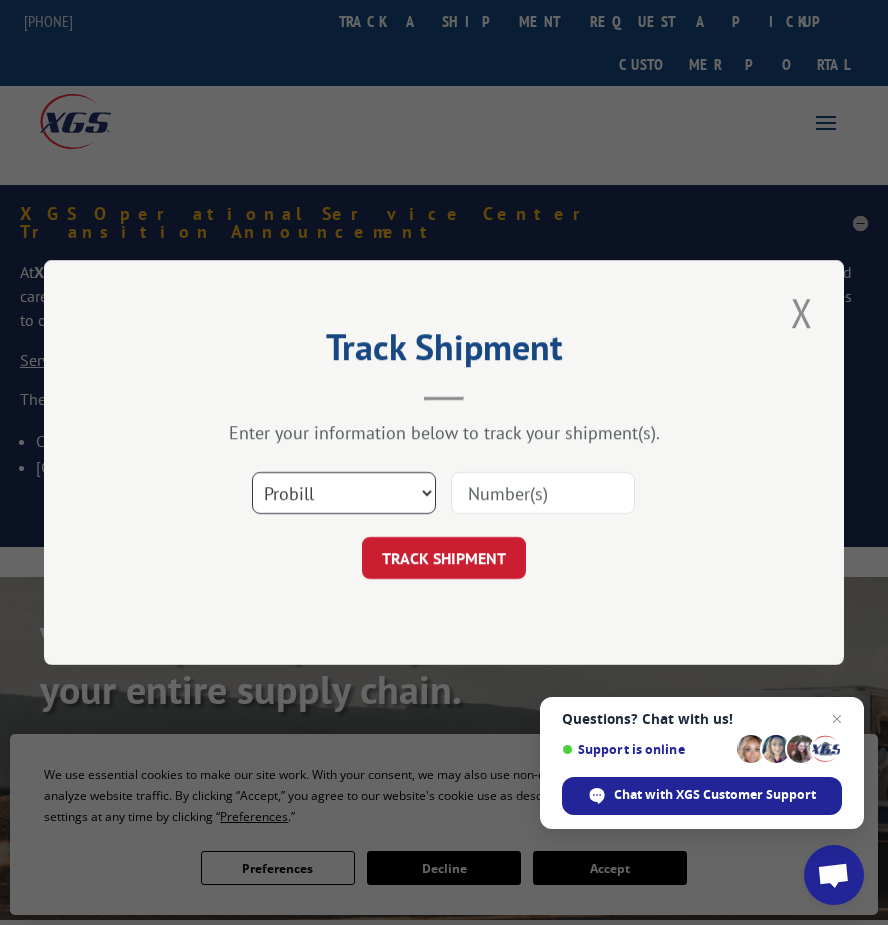select on "bol" 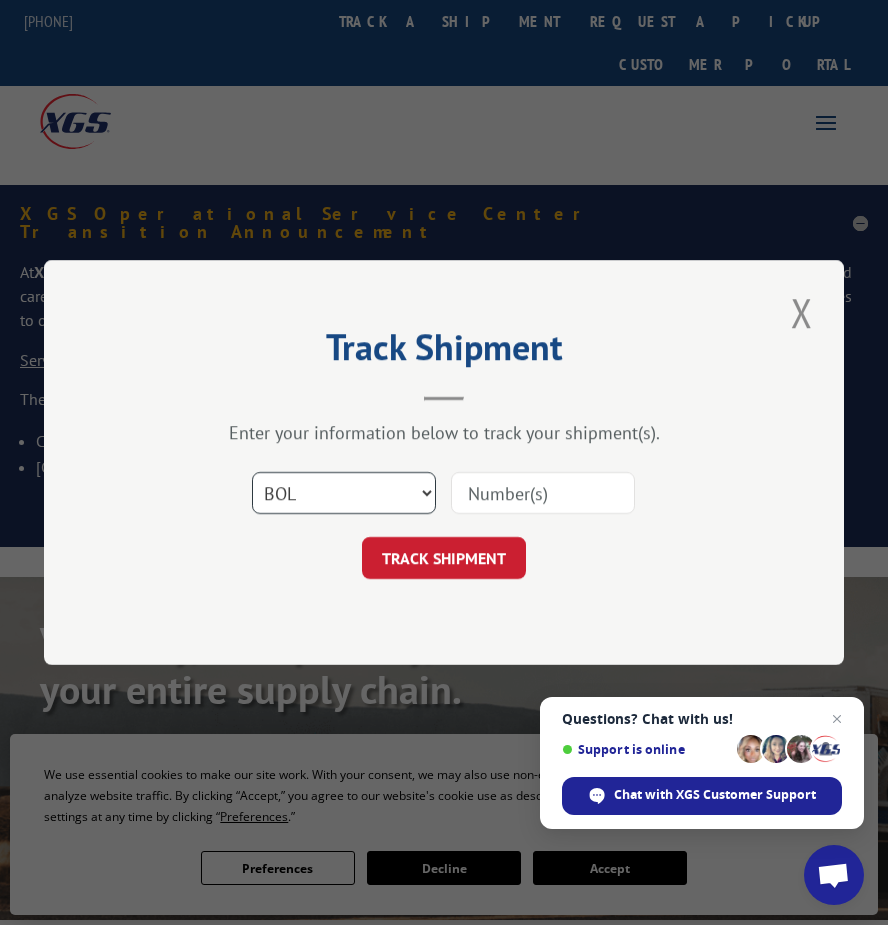 click on "Select category... Probill BOL PO" at bounding box center [344, 493] 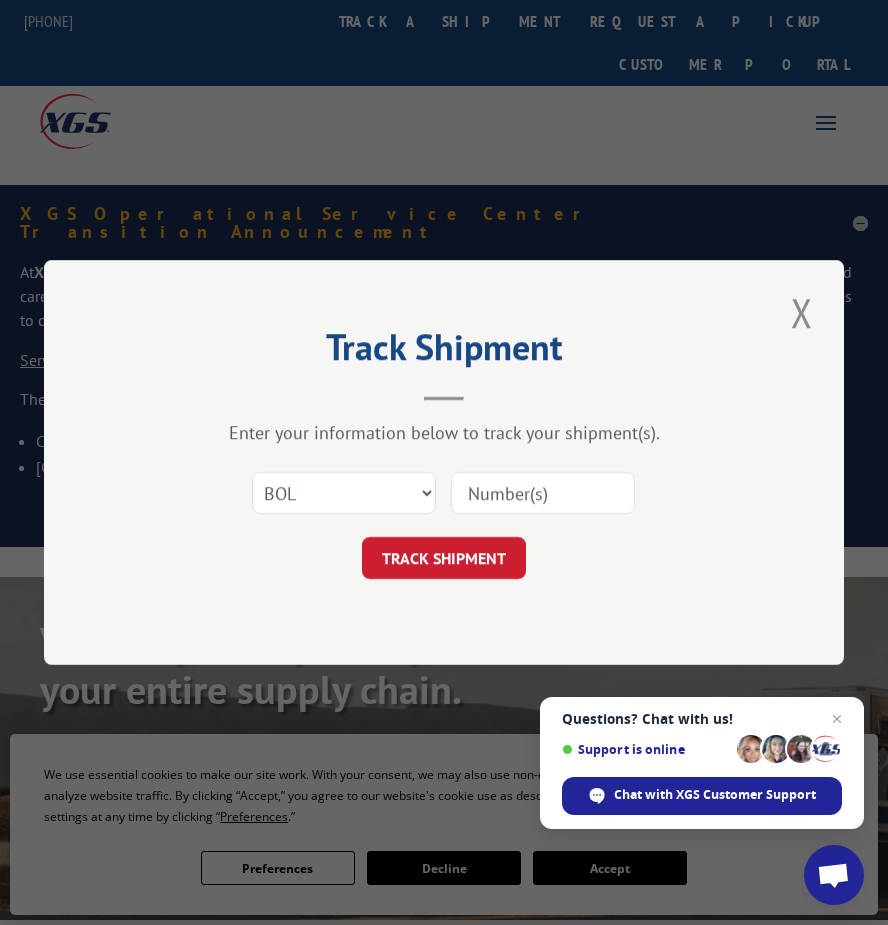 click at bounding box center (543, 493) 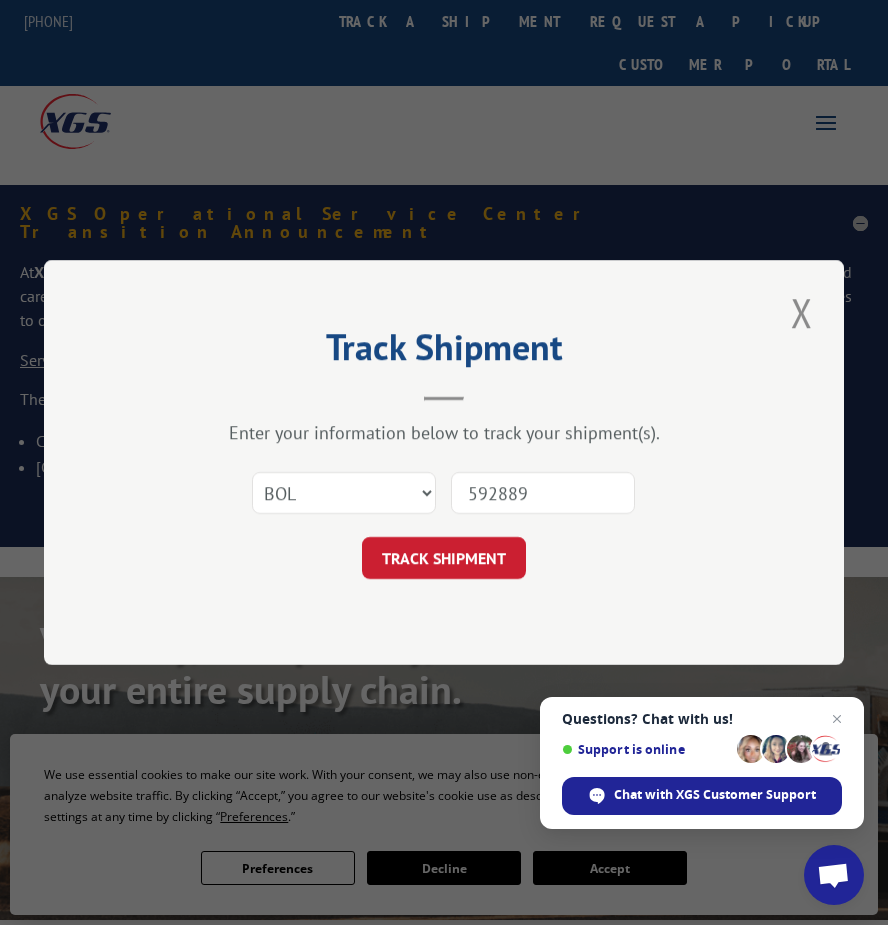 type on "5928893" 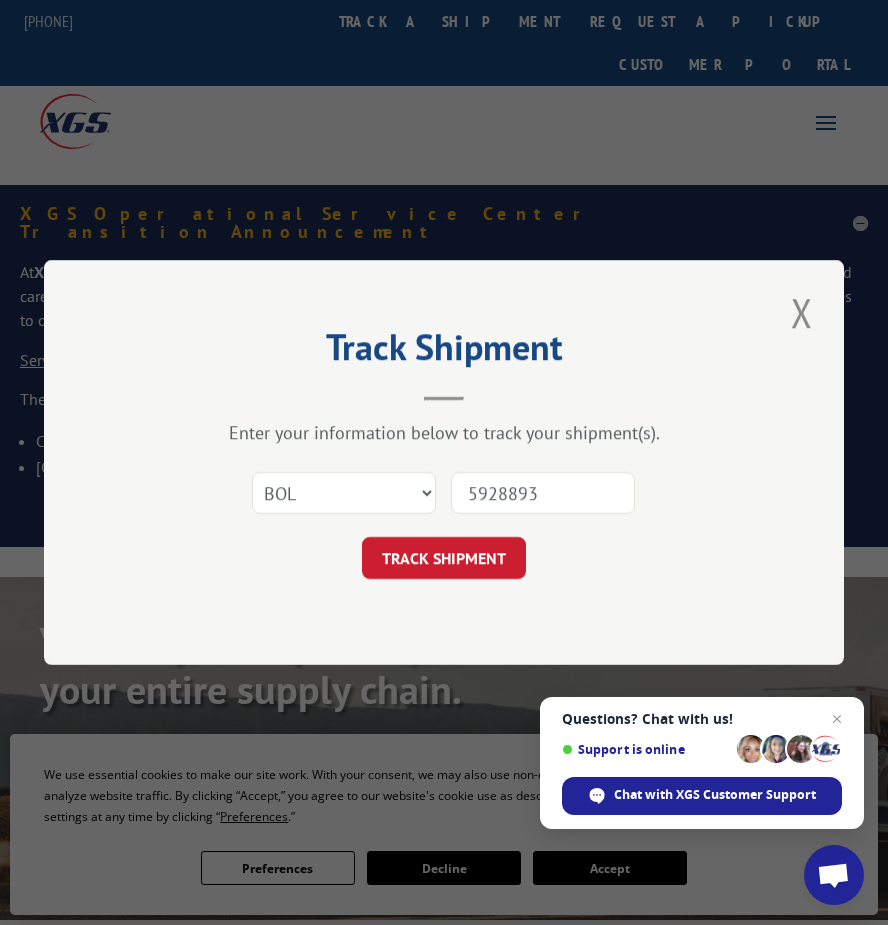 click on "TRACK SHIPMENT" at bounding box center (444, 558) 